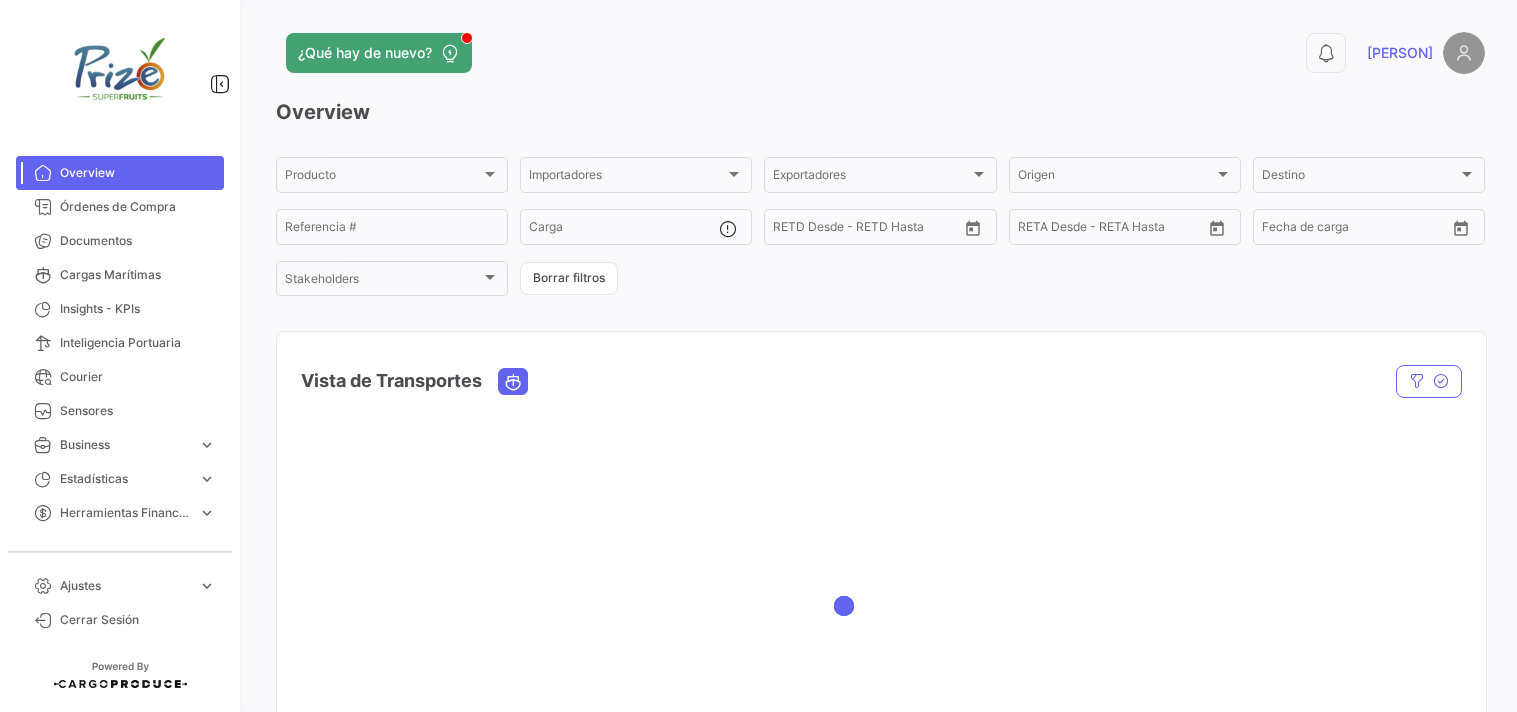 scroll, scrollTop: 0, scrollLeft: 0, axis: both 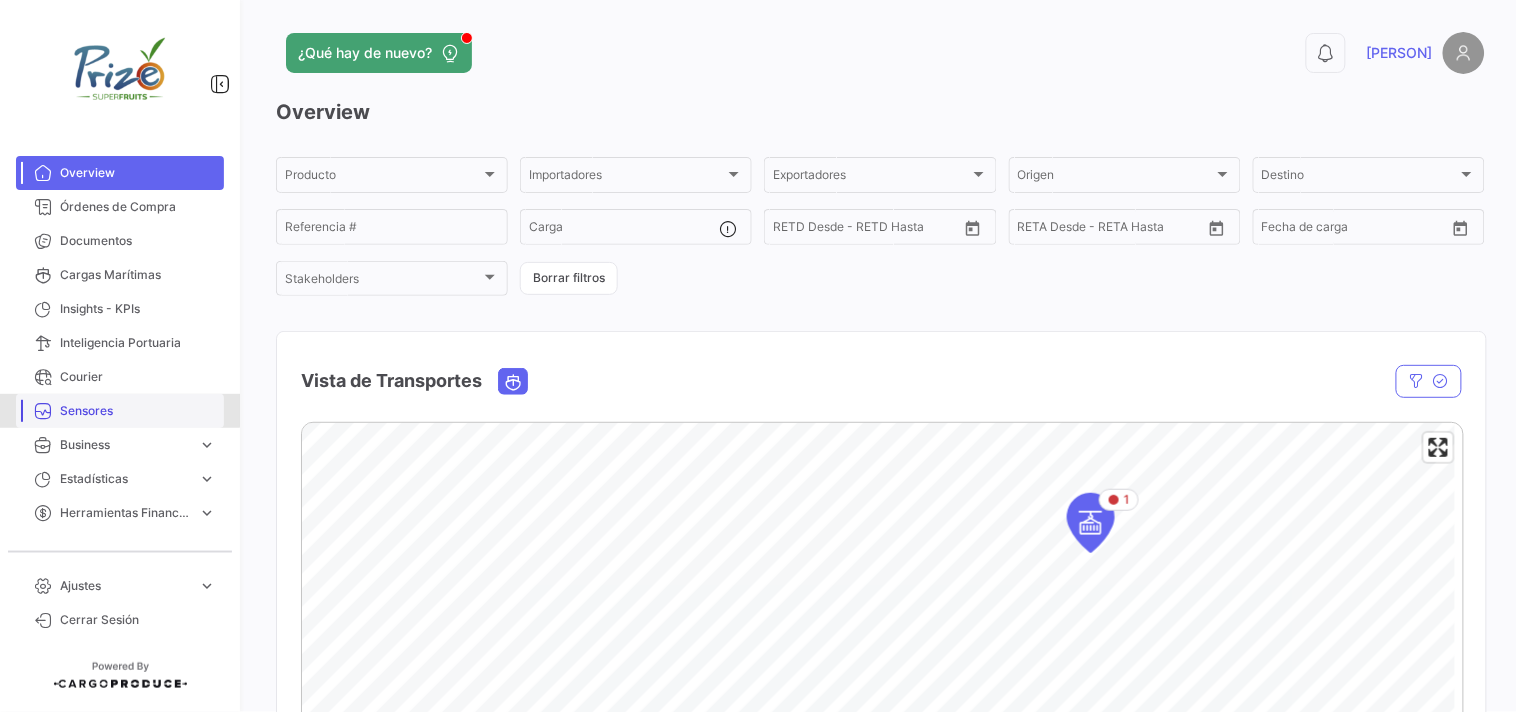 click on "Sensores" at bounding box center [138, 411] 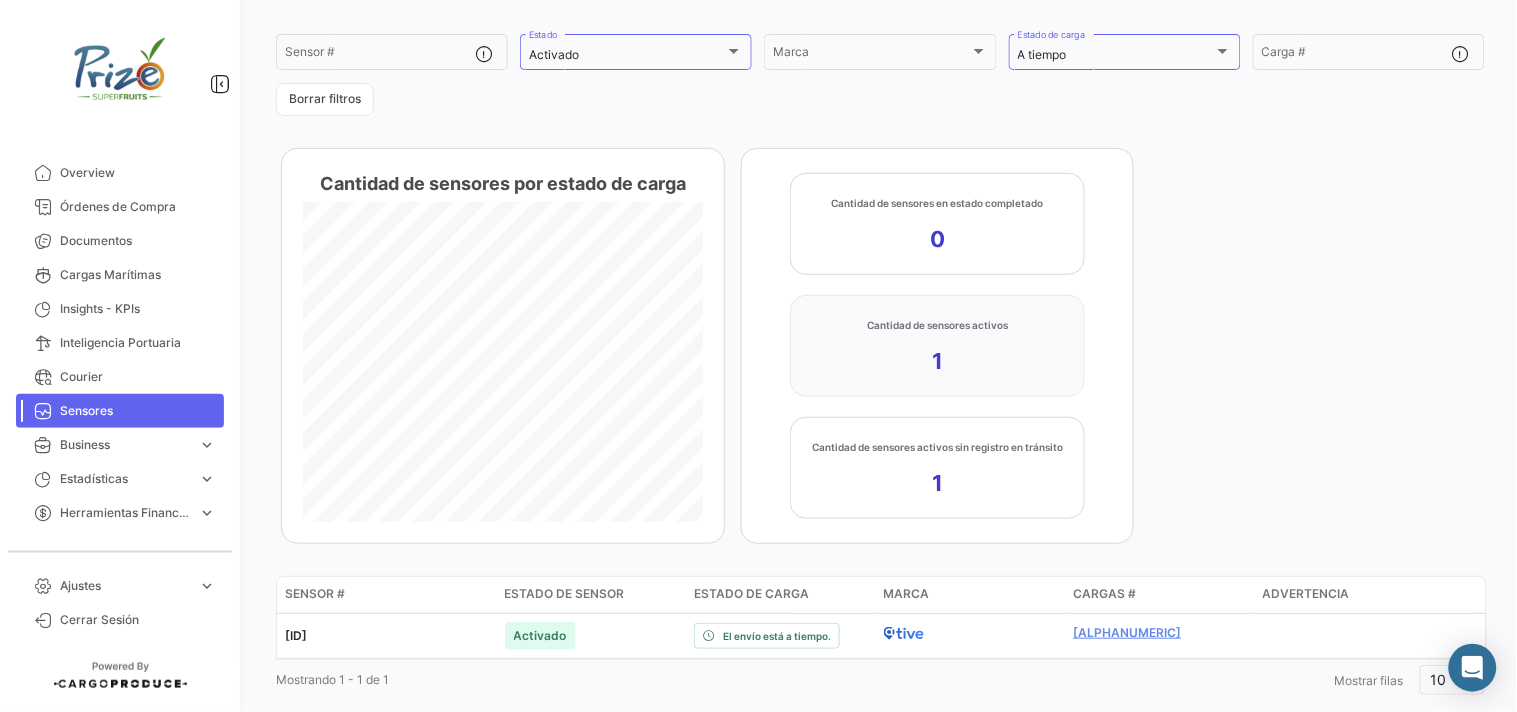 scroll, scrollTop: 183, scrollLeft: 0, axis: vertical 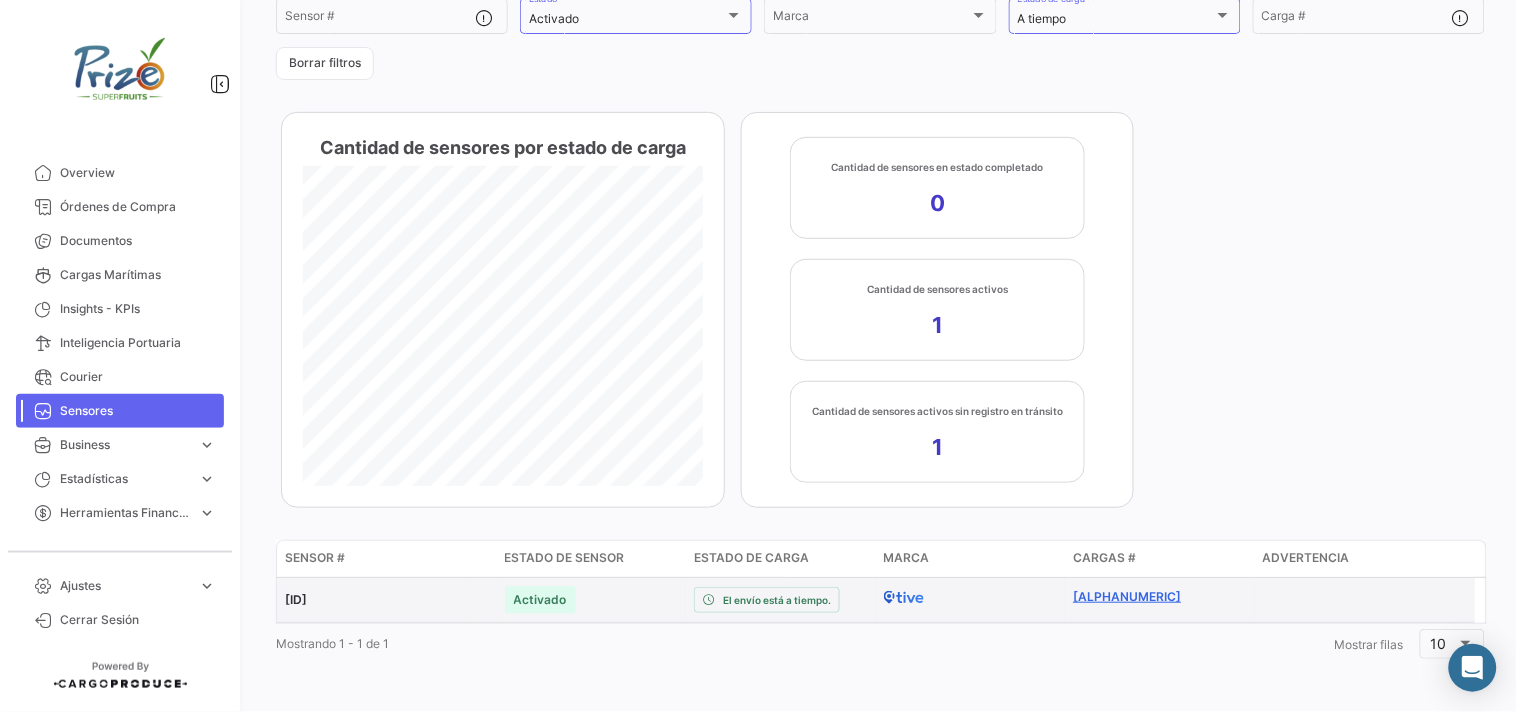 click on "[ALPHANUMERIC]" 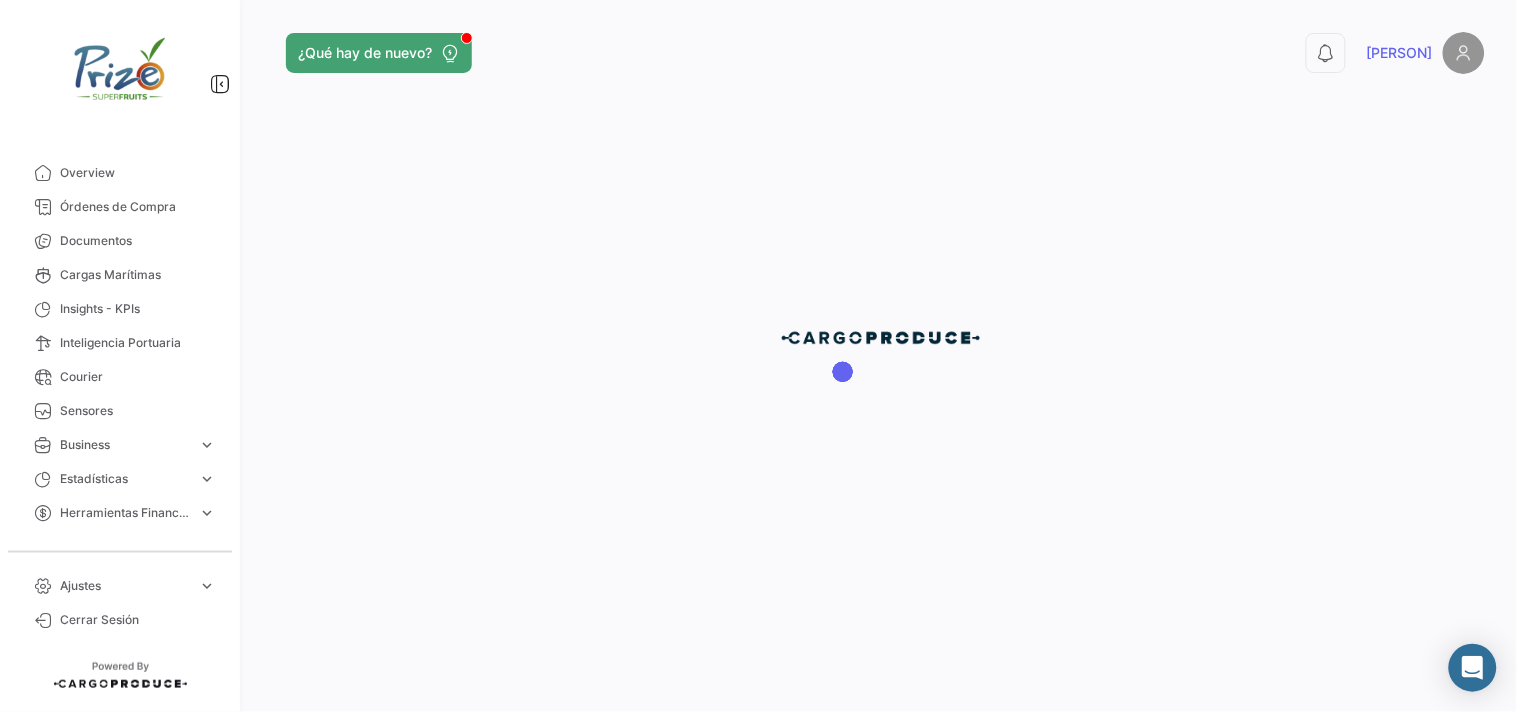 scroll, scrollTop: 0, scrollLeft: 0, axis: both 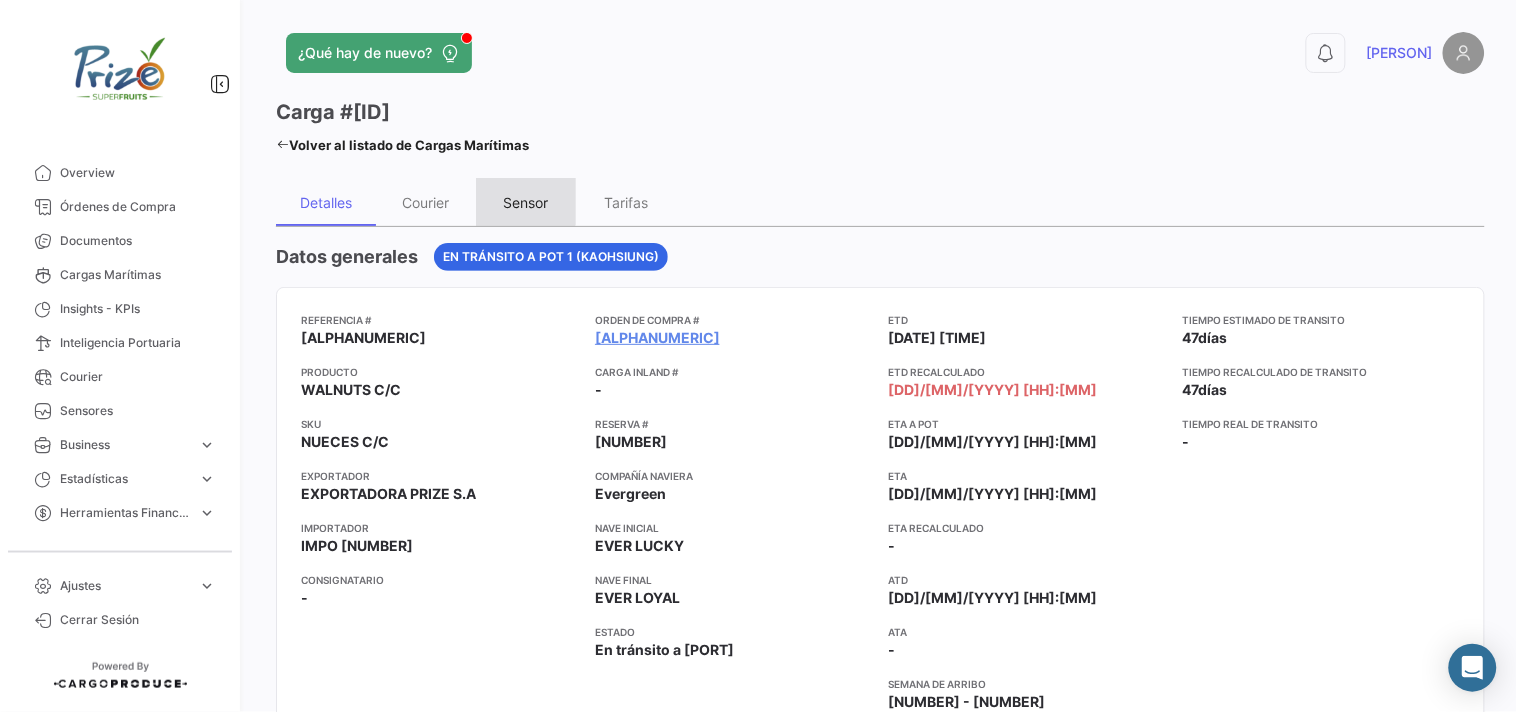 click on "Sensor" at bounding box center (526, 202) 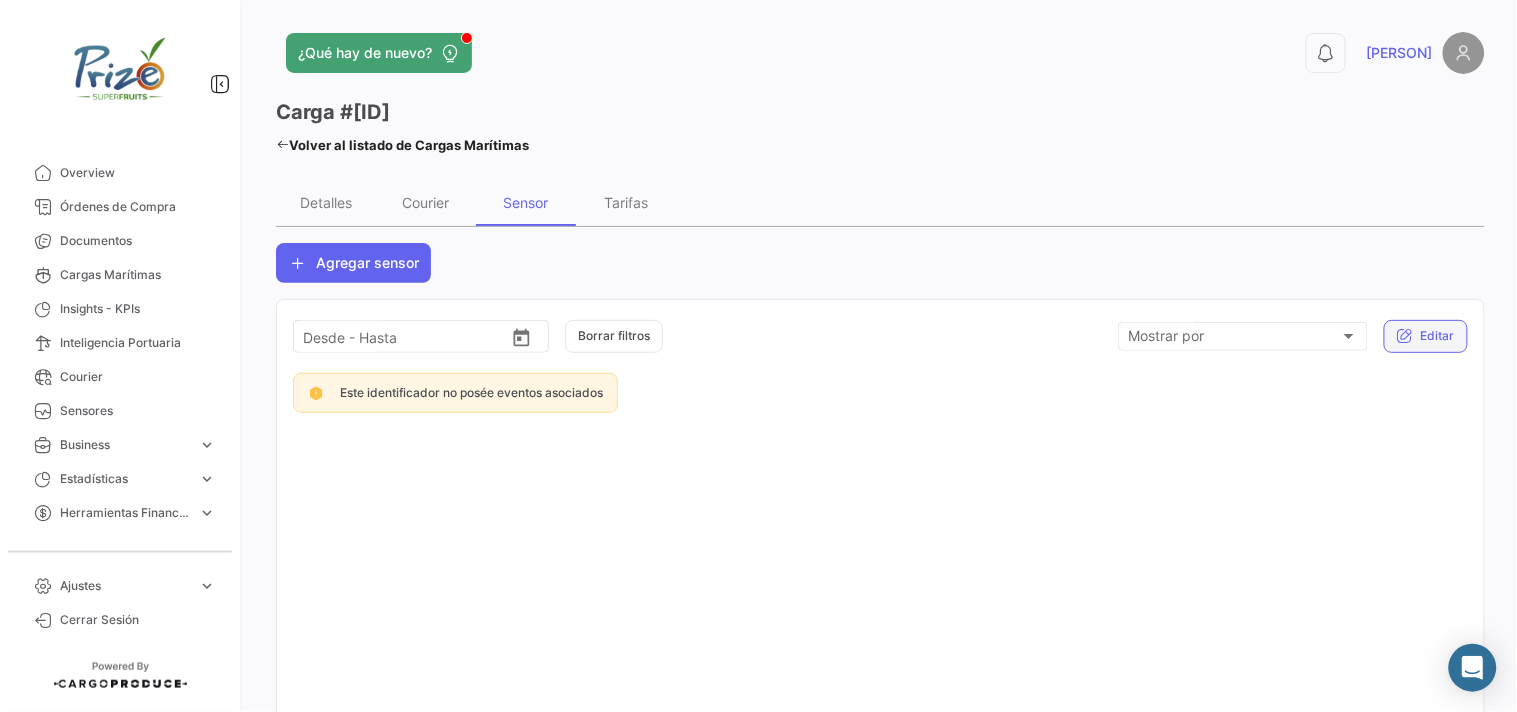 click on "Editar" at bounding box center (1426, 336) 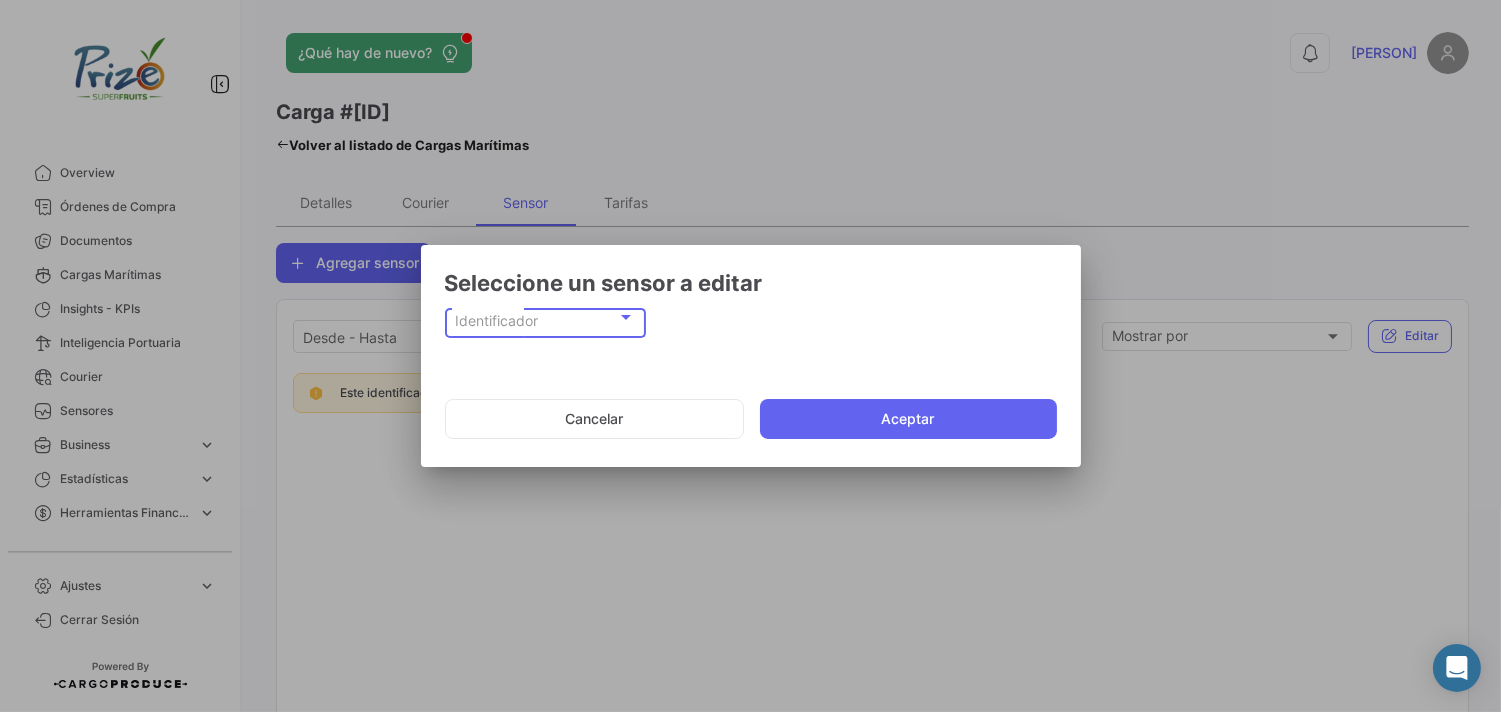 click on "Identificador" at bounding box center [536, 321] 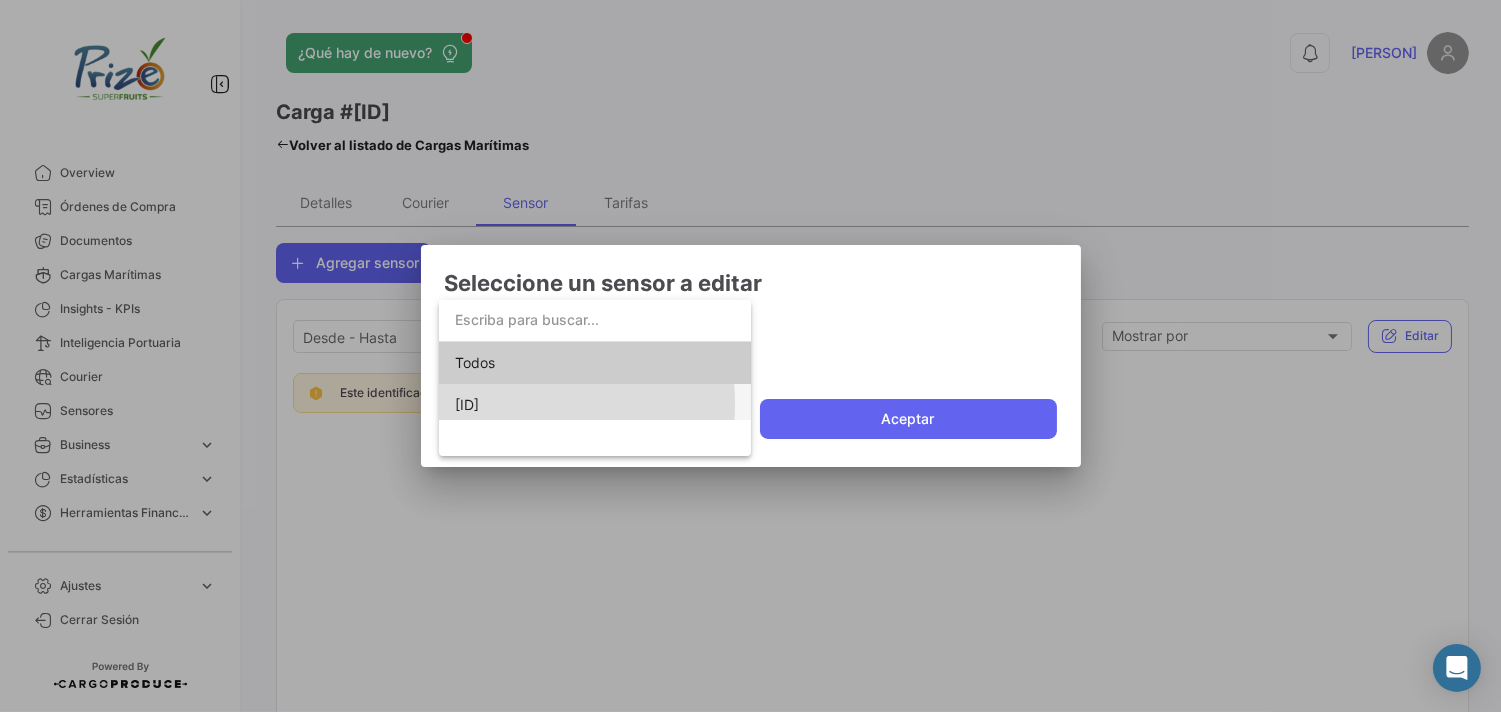 click on "[ID]" at bounding box center (467, 404) 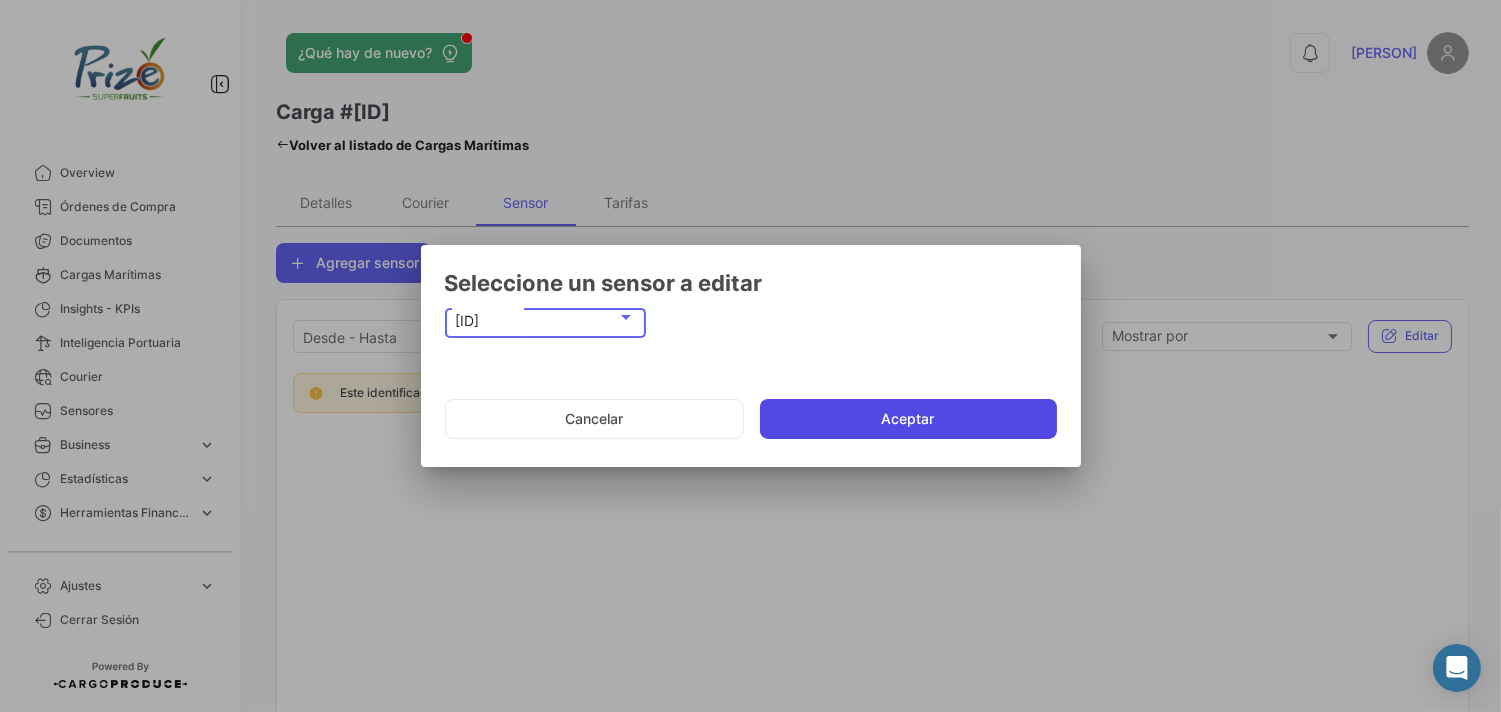 click on "Aceptar" 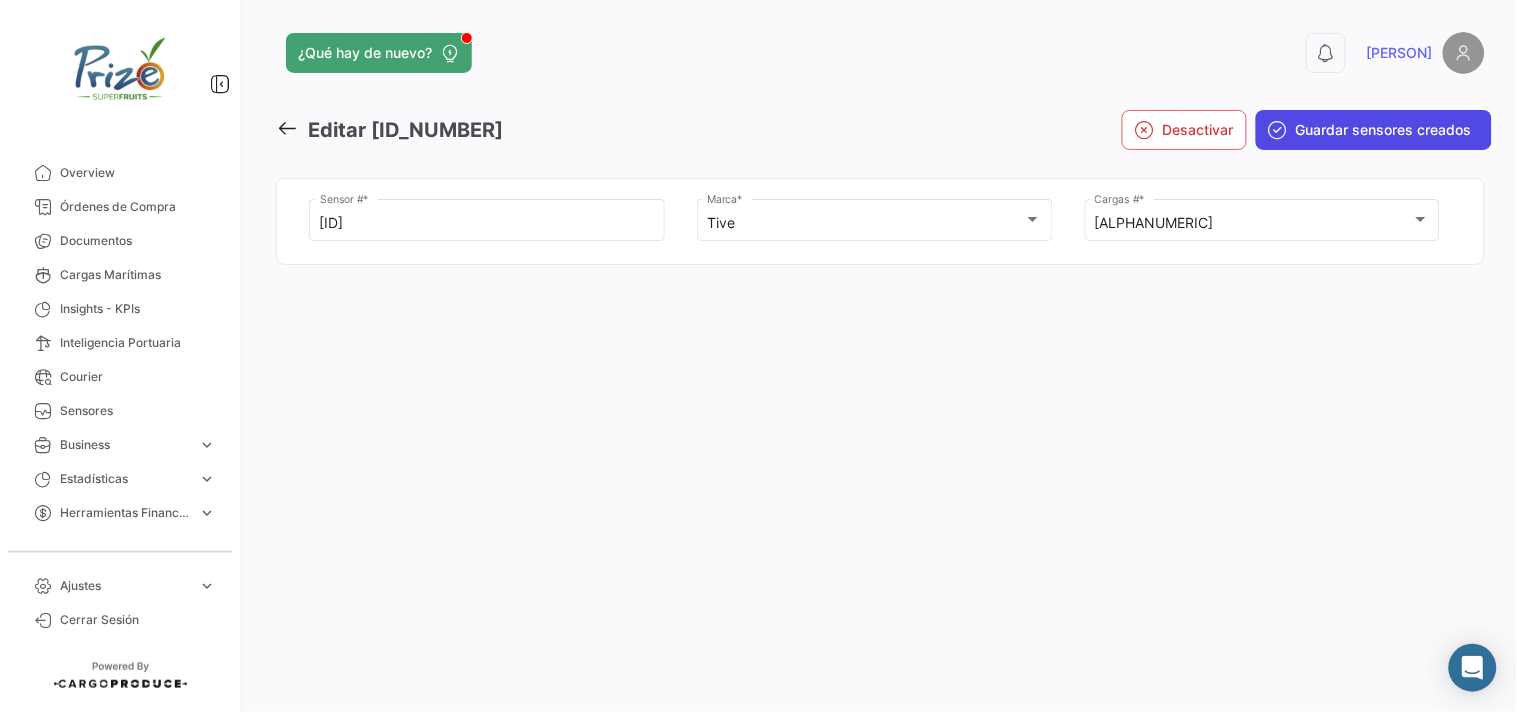 click on "Guardar sensores creados" 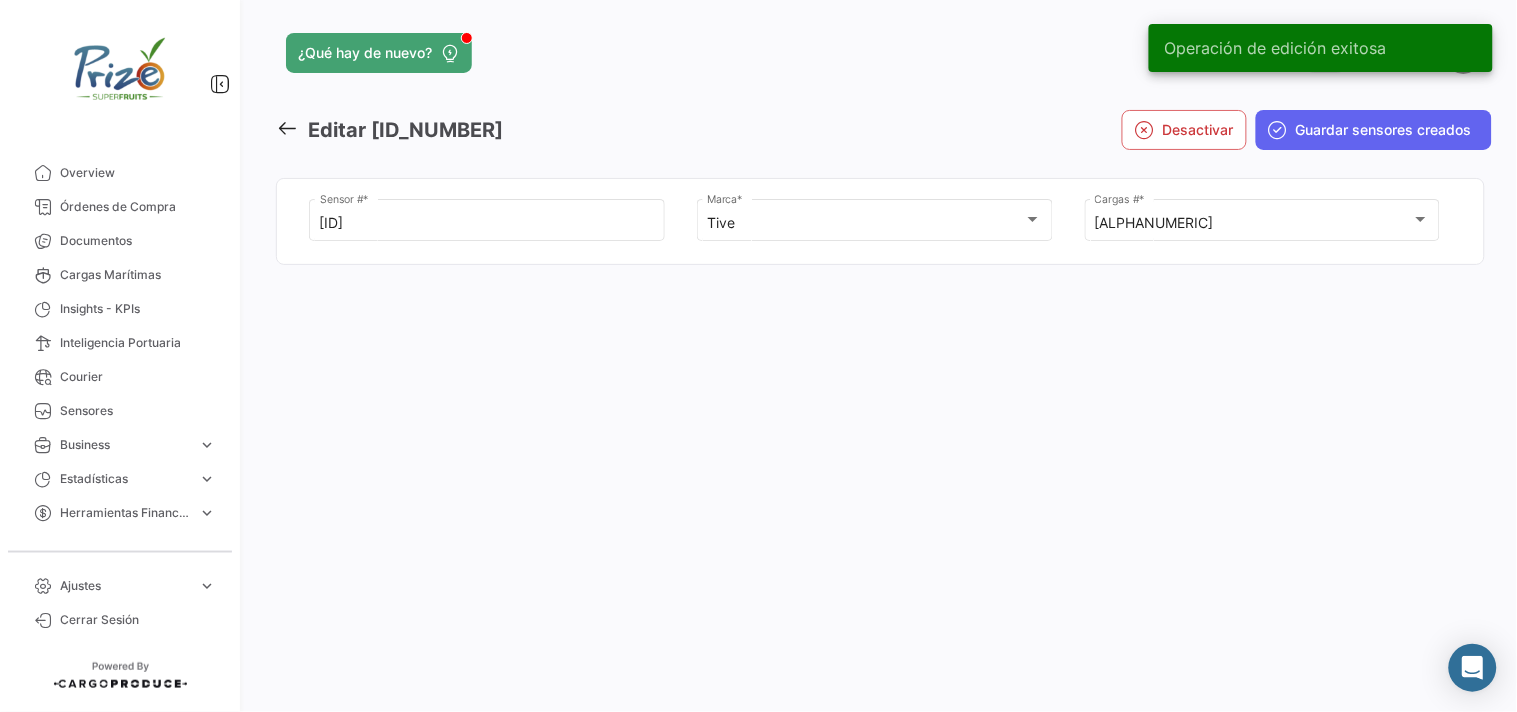 click 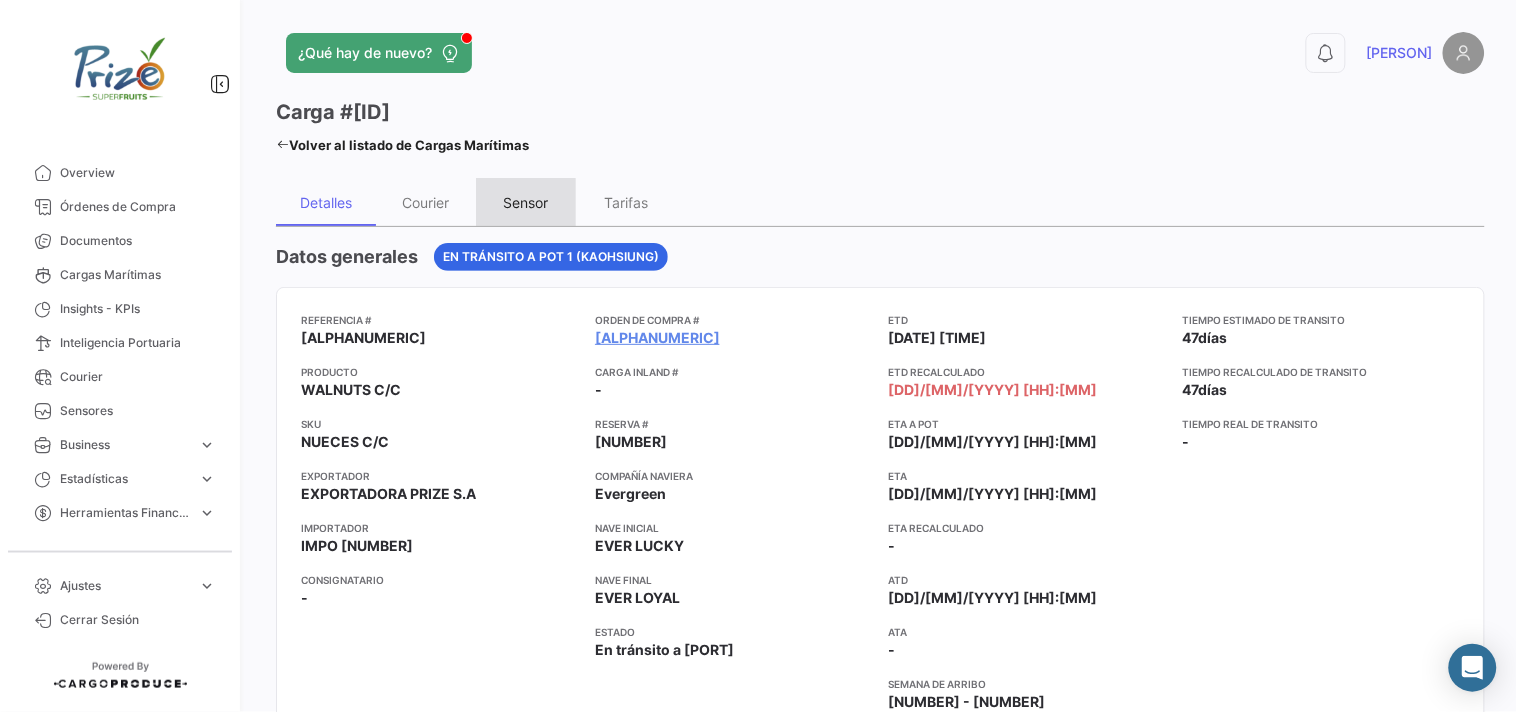 click on "Sensor" at bounding box center (526, 202) 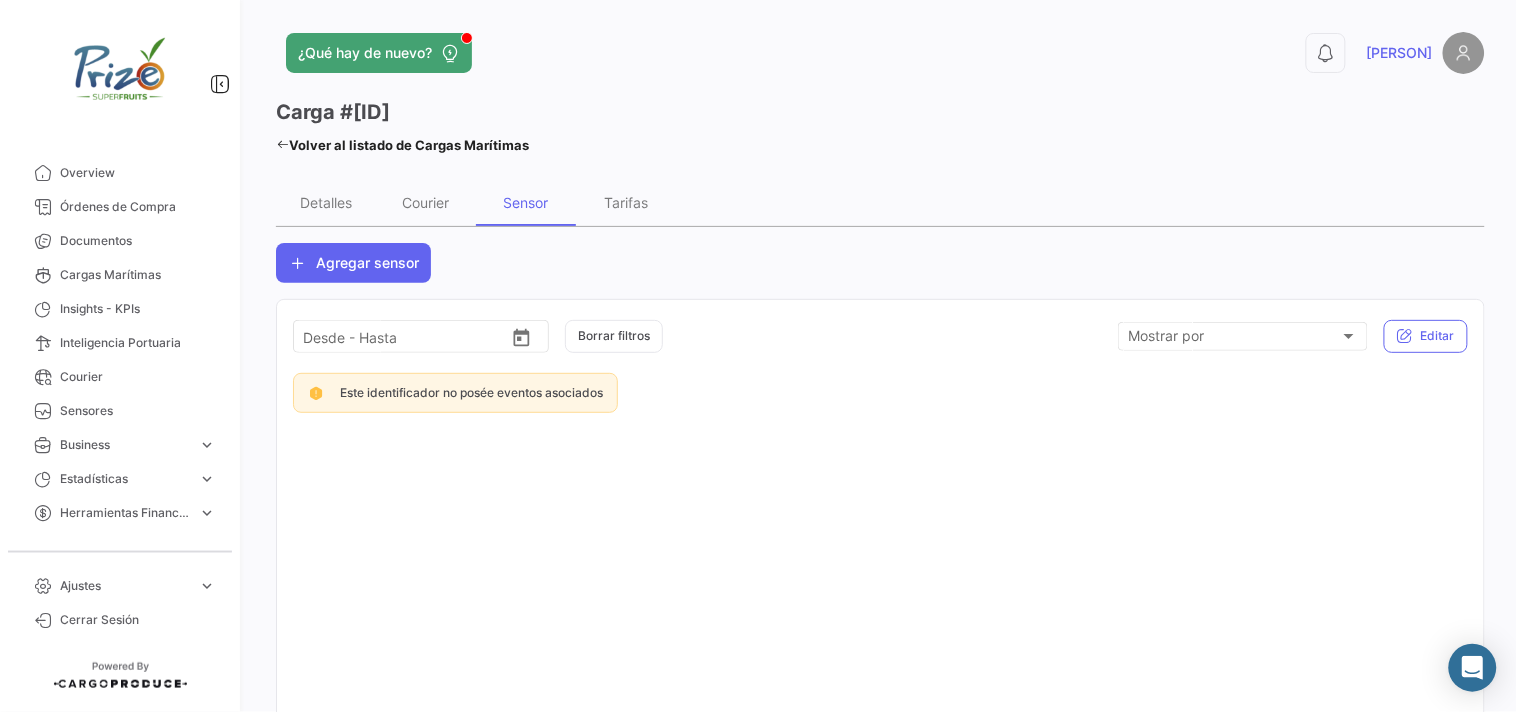 scroll, scrollTop: 75, scrollLeft: 0, axis: vertical 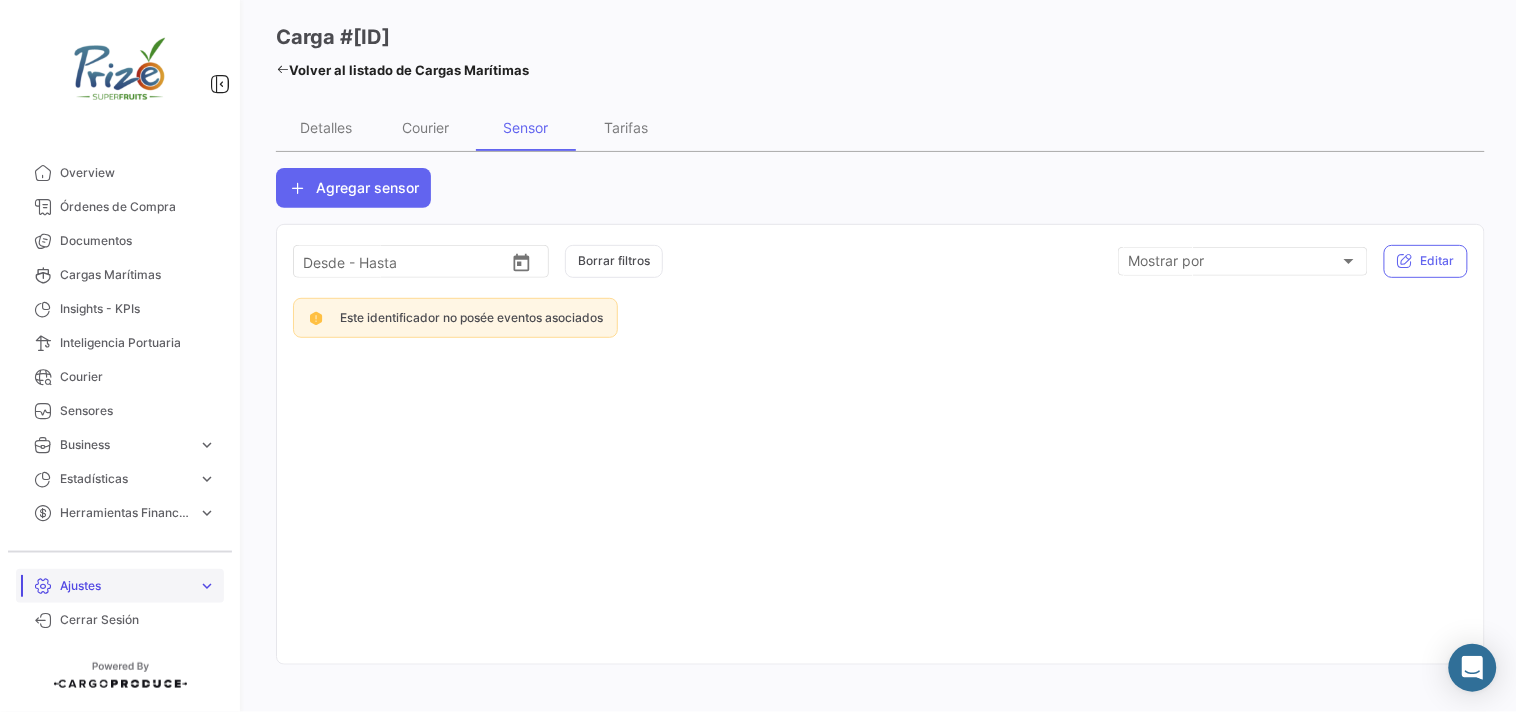 click on "Ajustes" at bounding box center [125, 586] 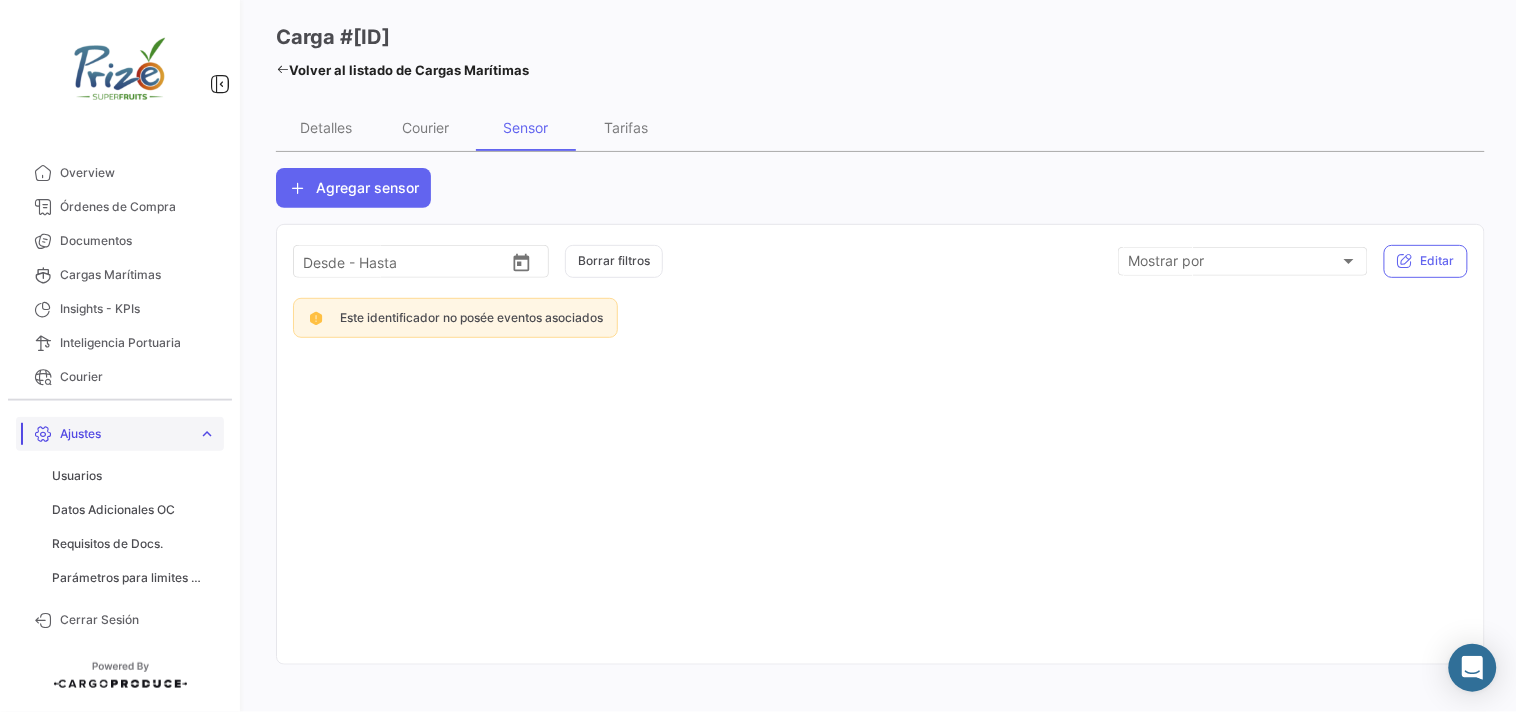click on "Ajustes" at bounding box center [125, 434] 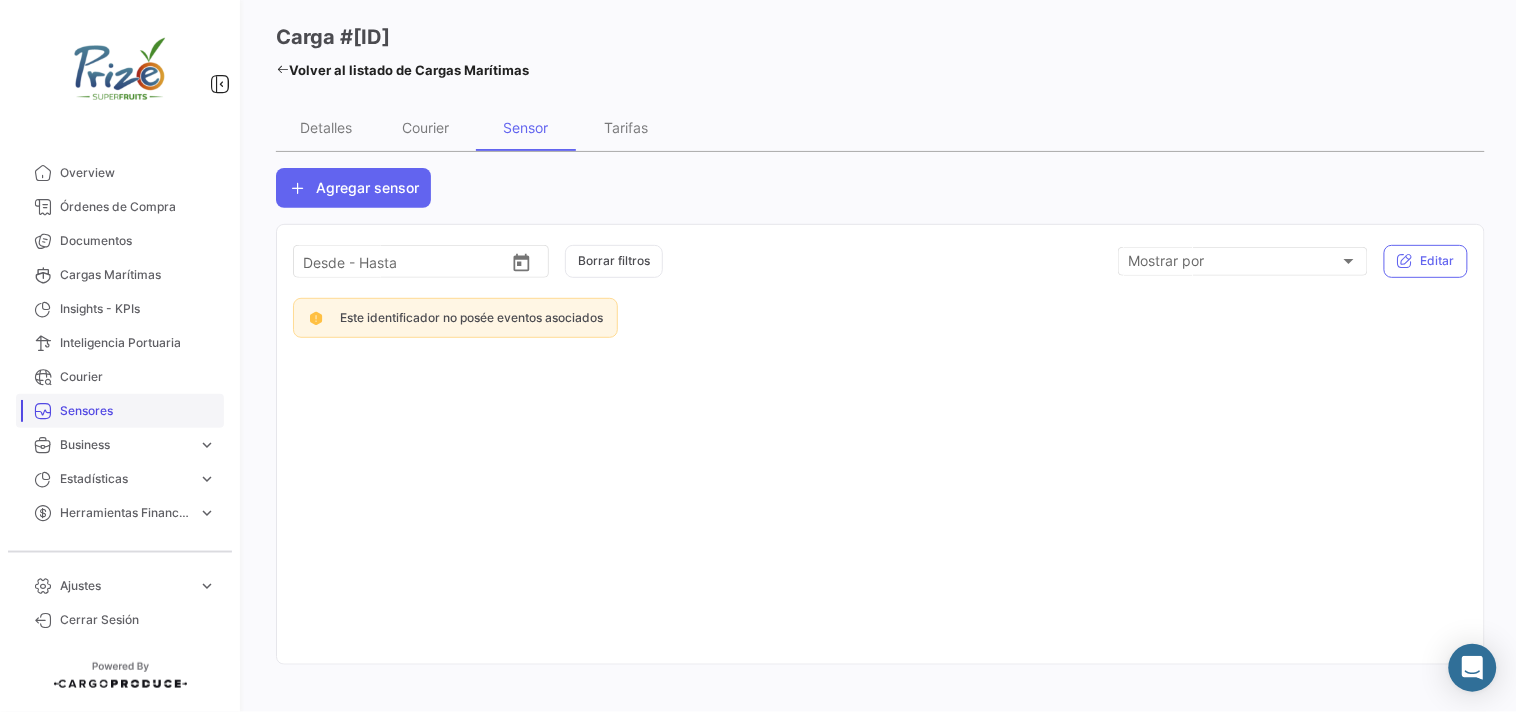 click on "Sensores" at bounding box center [138, 411] 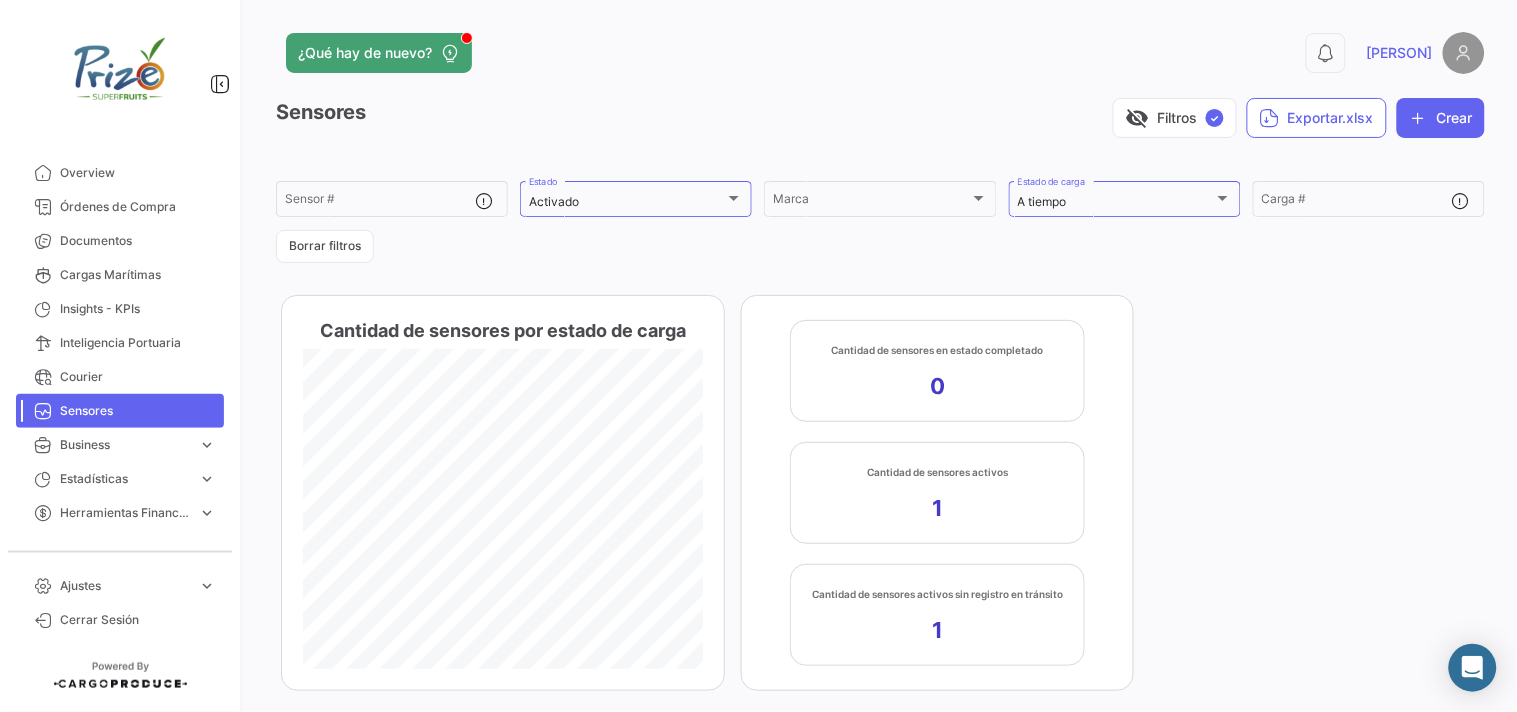 scroll, scrollTop: 183, scrollLeft: 0, axis: vertical 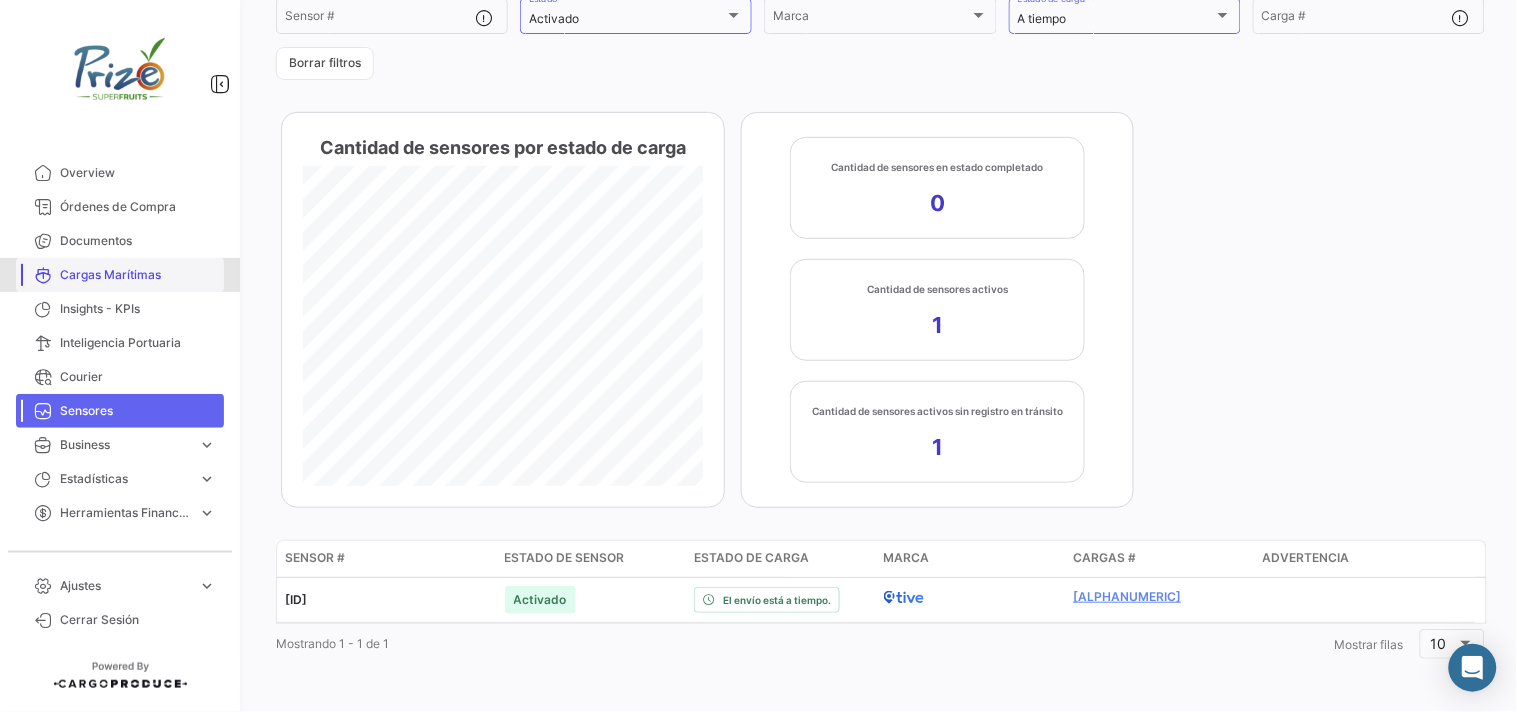 click on "Cargas Marítimas" at bounding box center [120, 275] 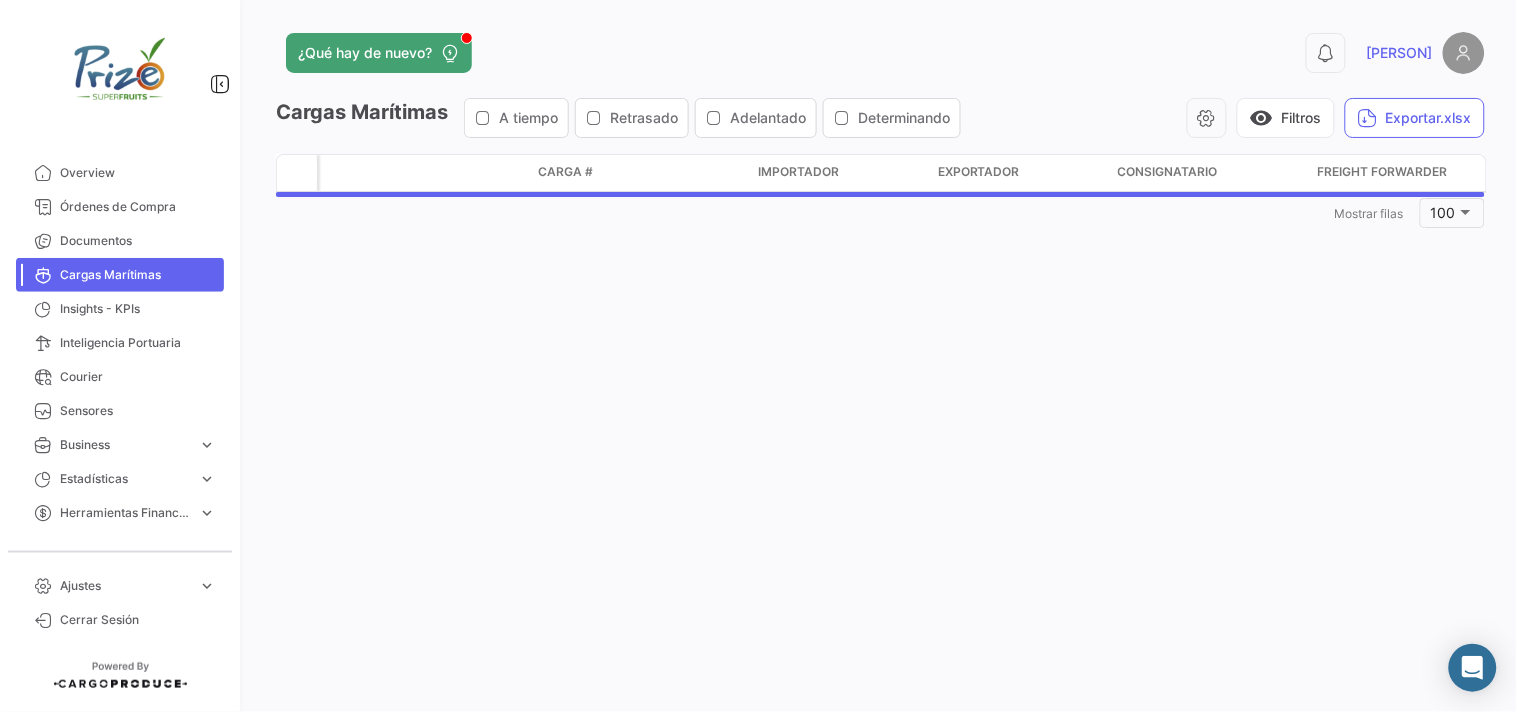 scroll, scrollTop: 0, scrollLeft: 0, axis: both 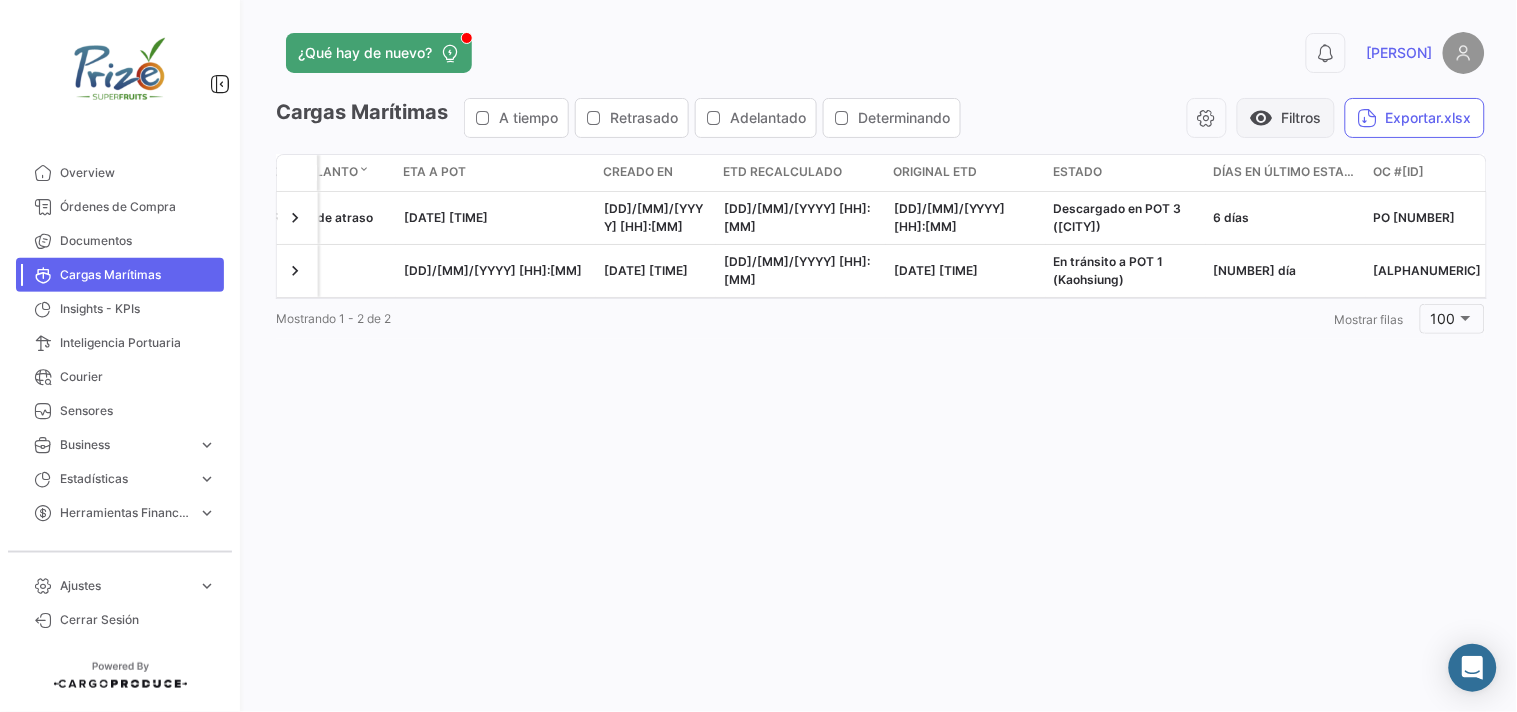 click on "visibility   Filtros" 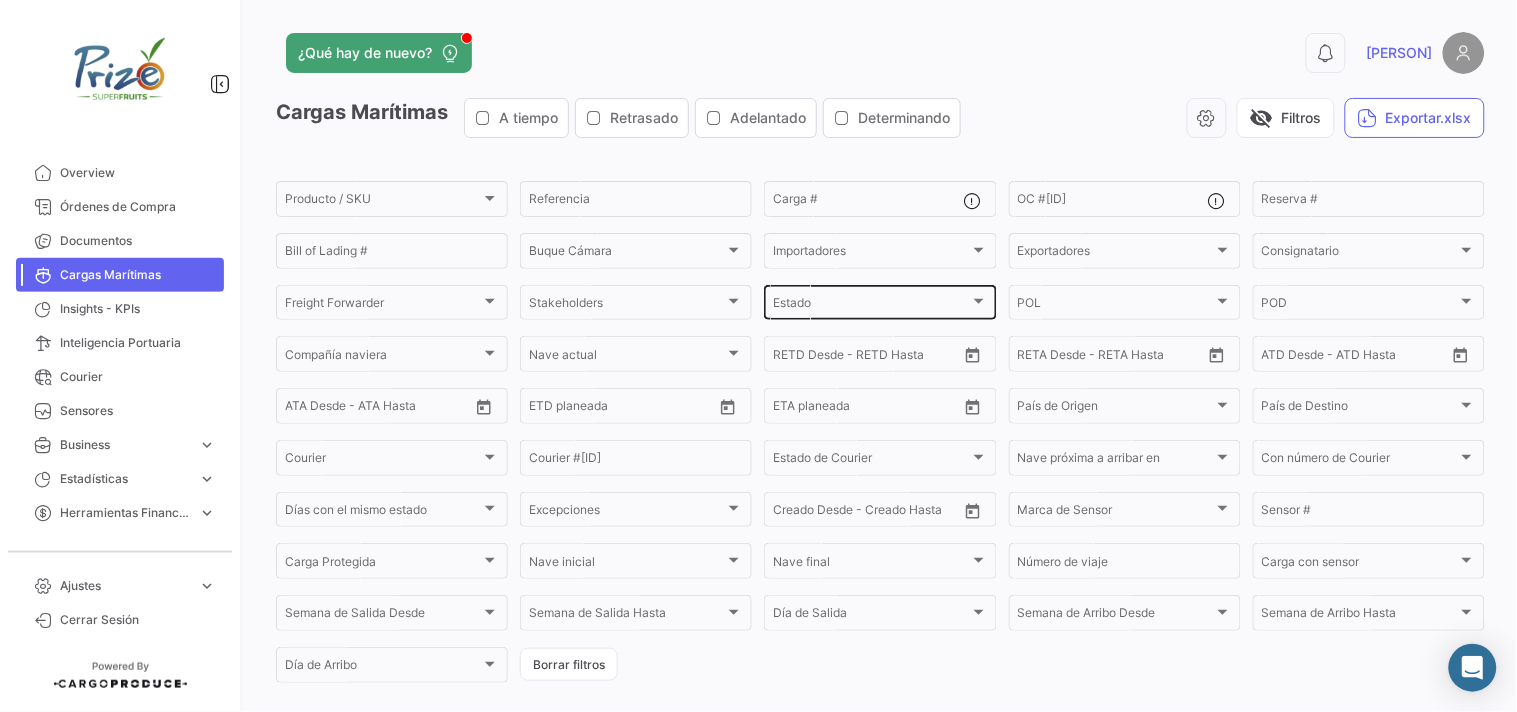 click on "Estado" at bounding box center [871, 306] 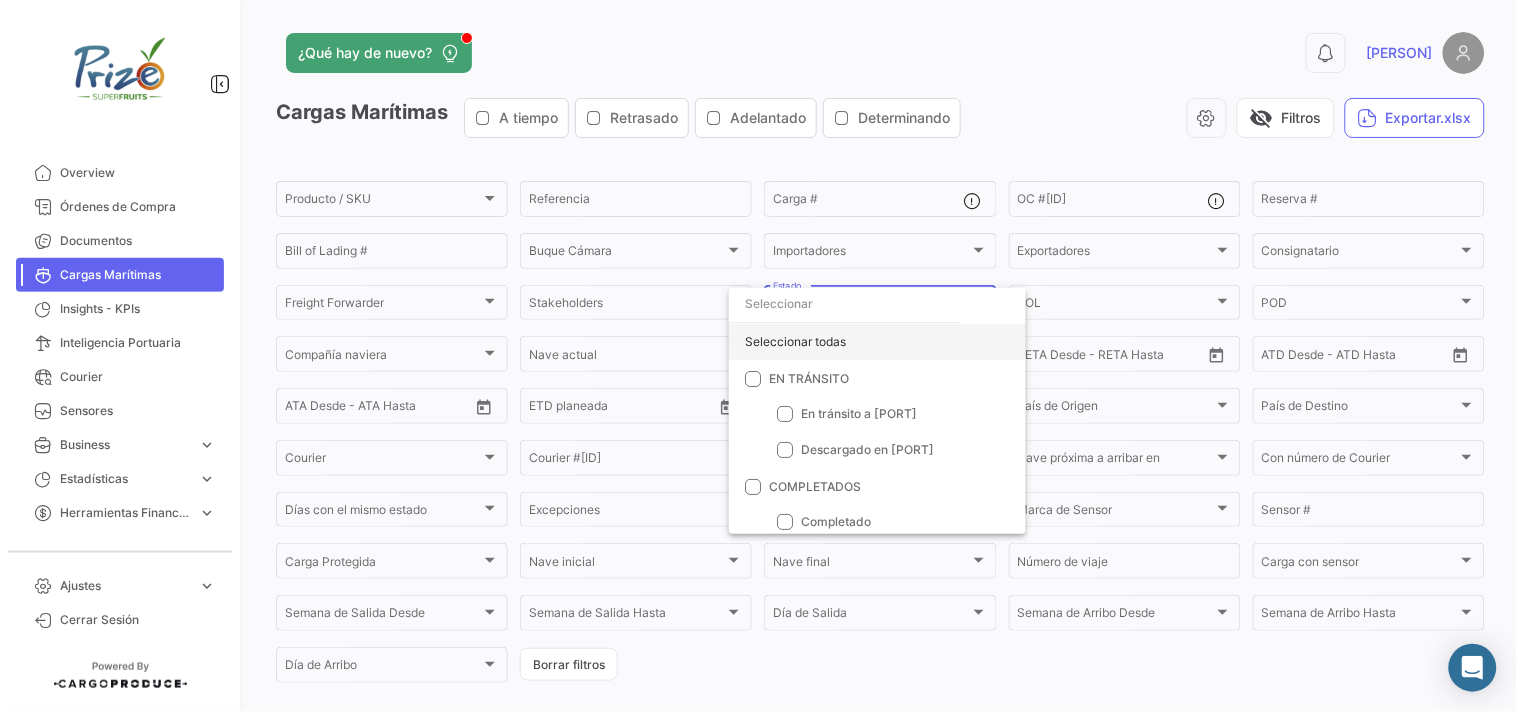 click on "Seleccionar todas" 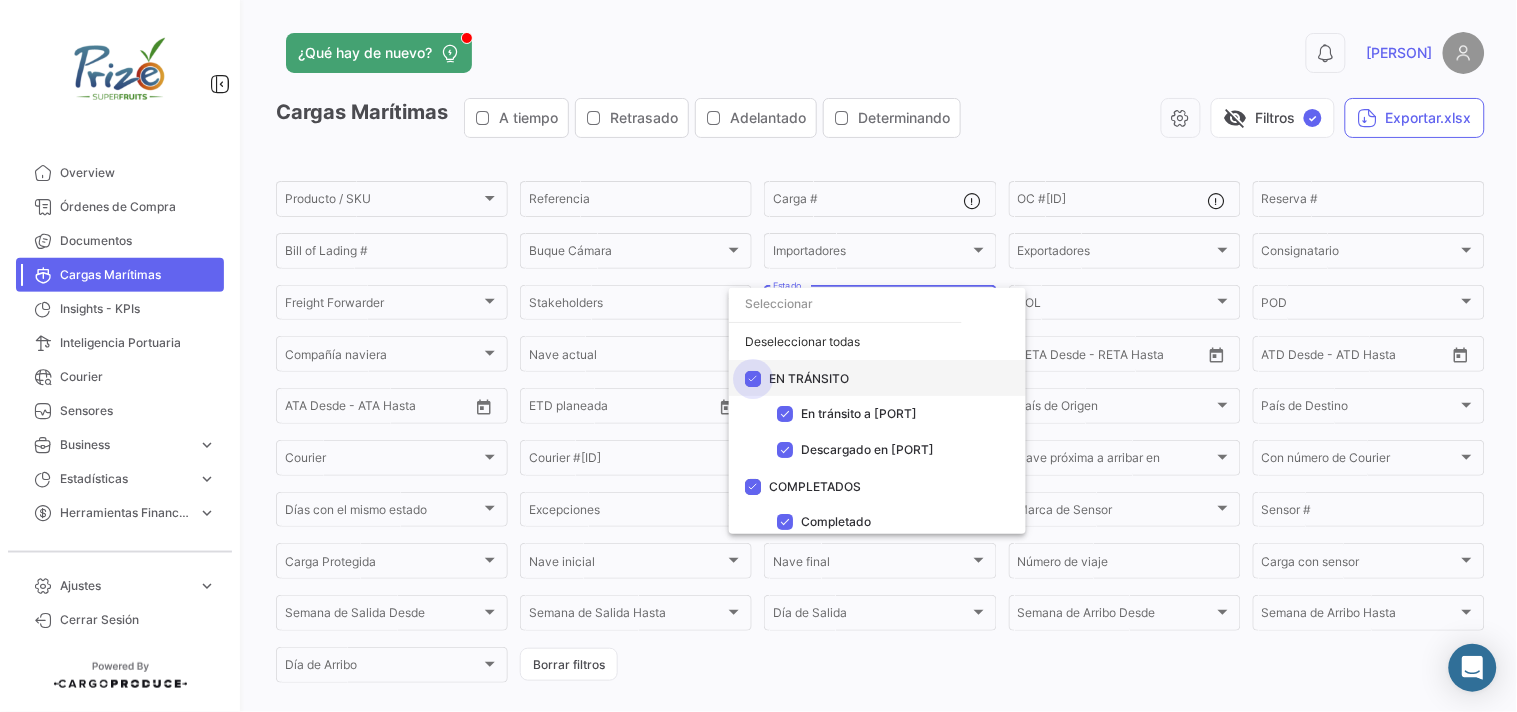 click at bounding box center [753, 378] 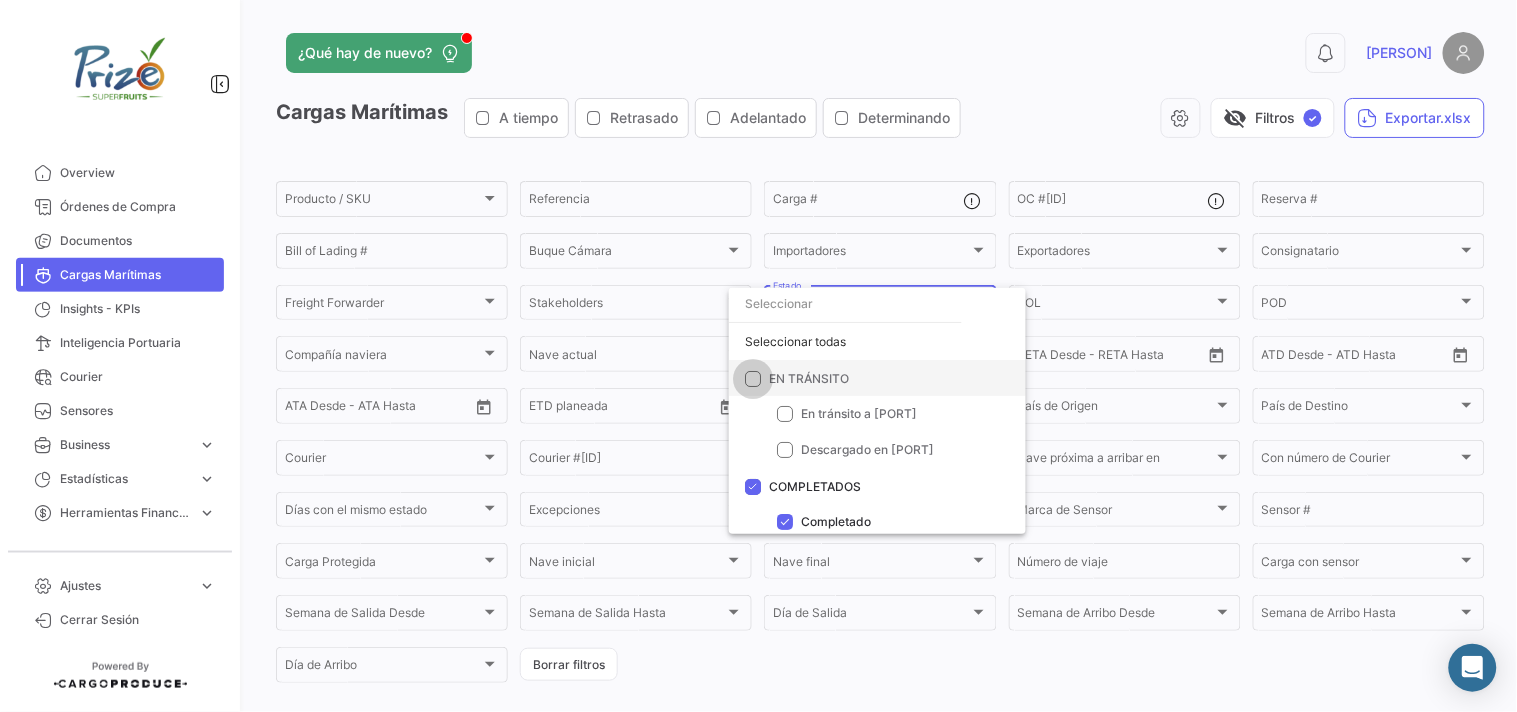 click at bounding box center [753, 378] 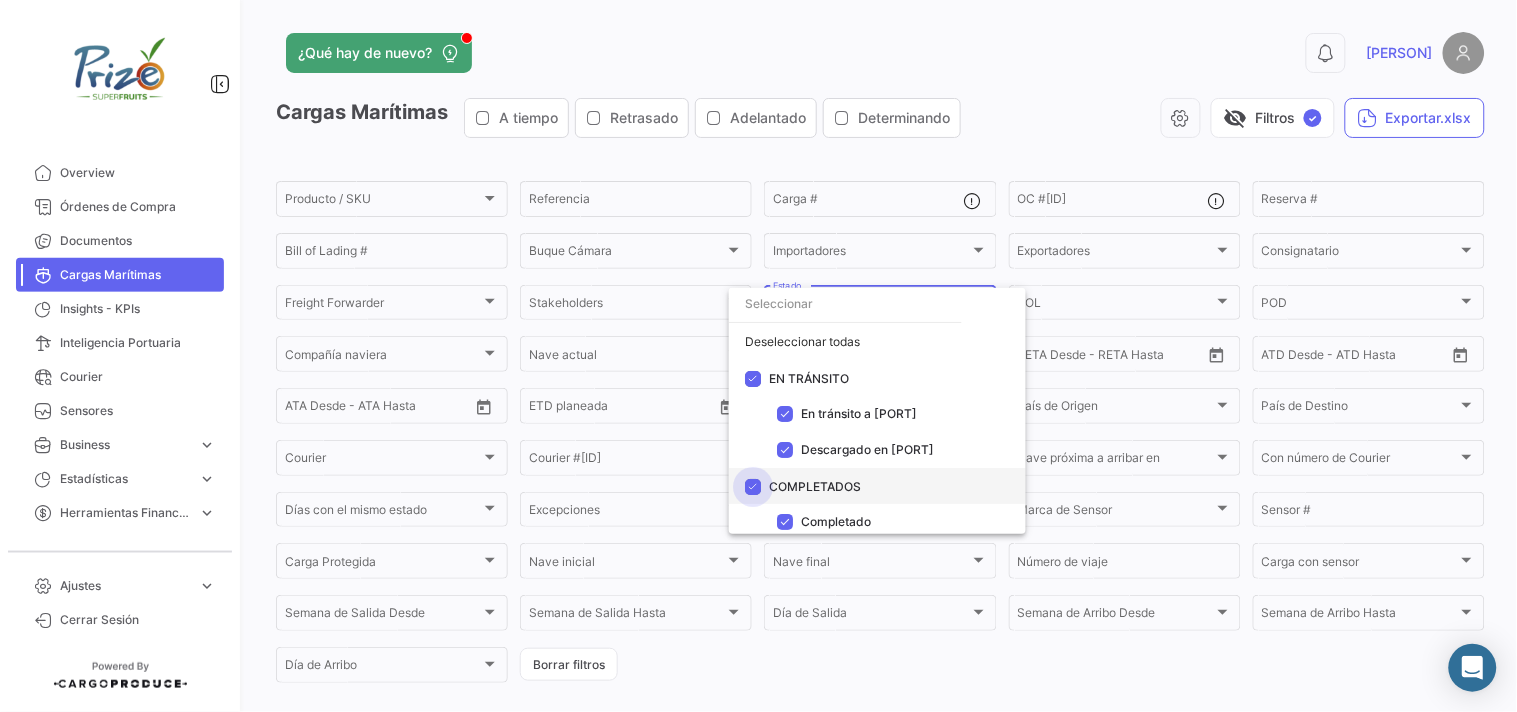 click at bounding box center (753, 486) 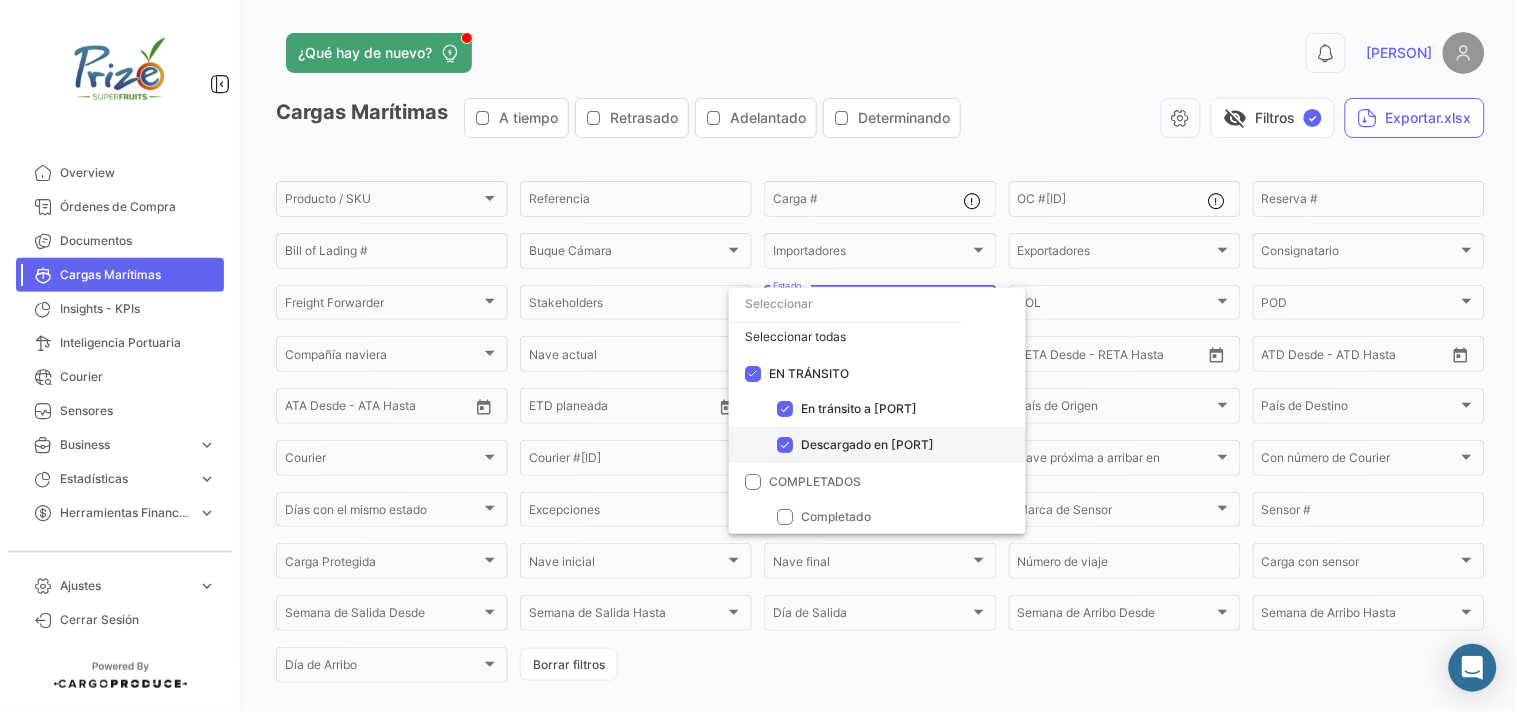 scroll, scrollTop: 0, scrollLeft: 0, axis: both 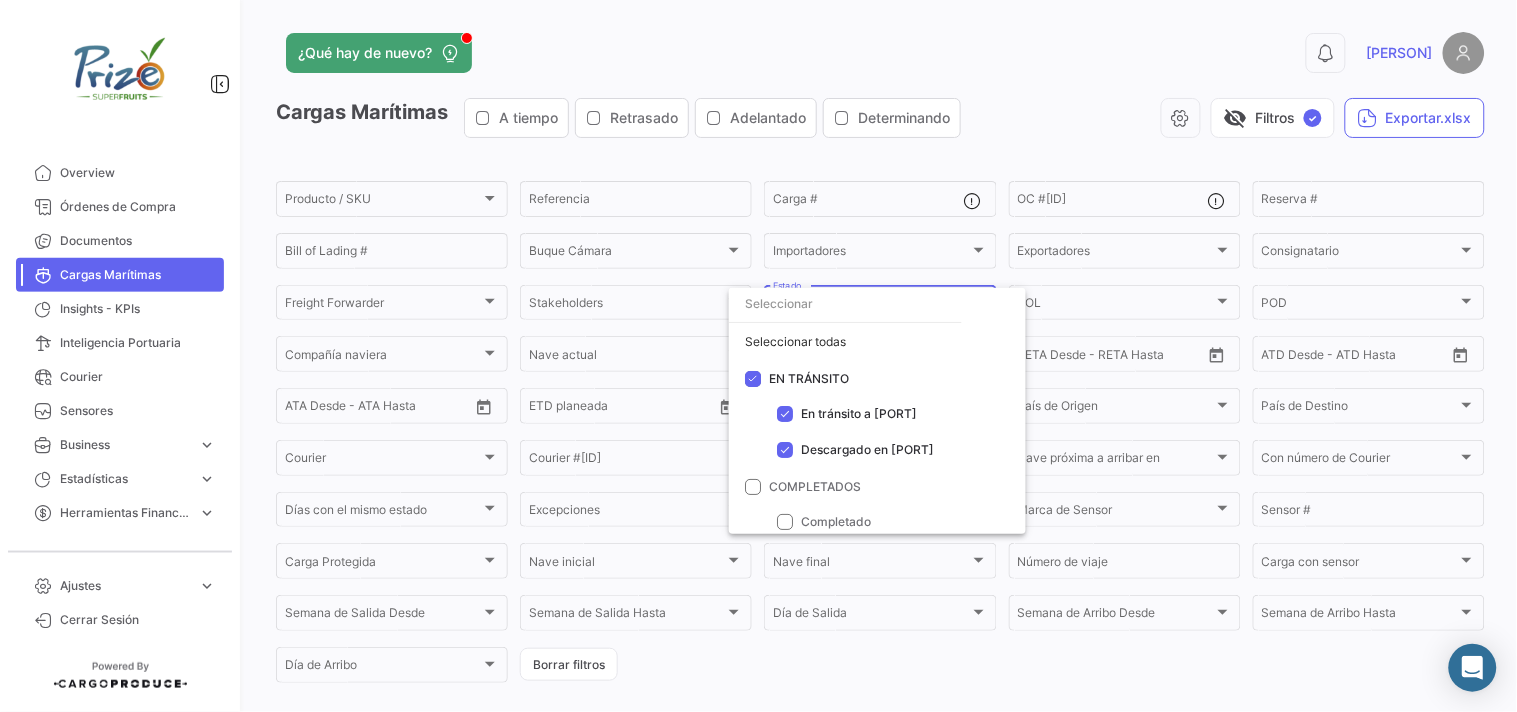click at bounding box center [758, 356] 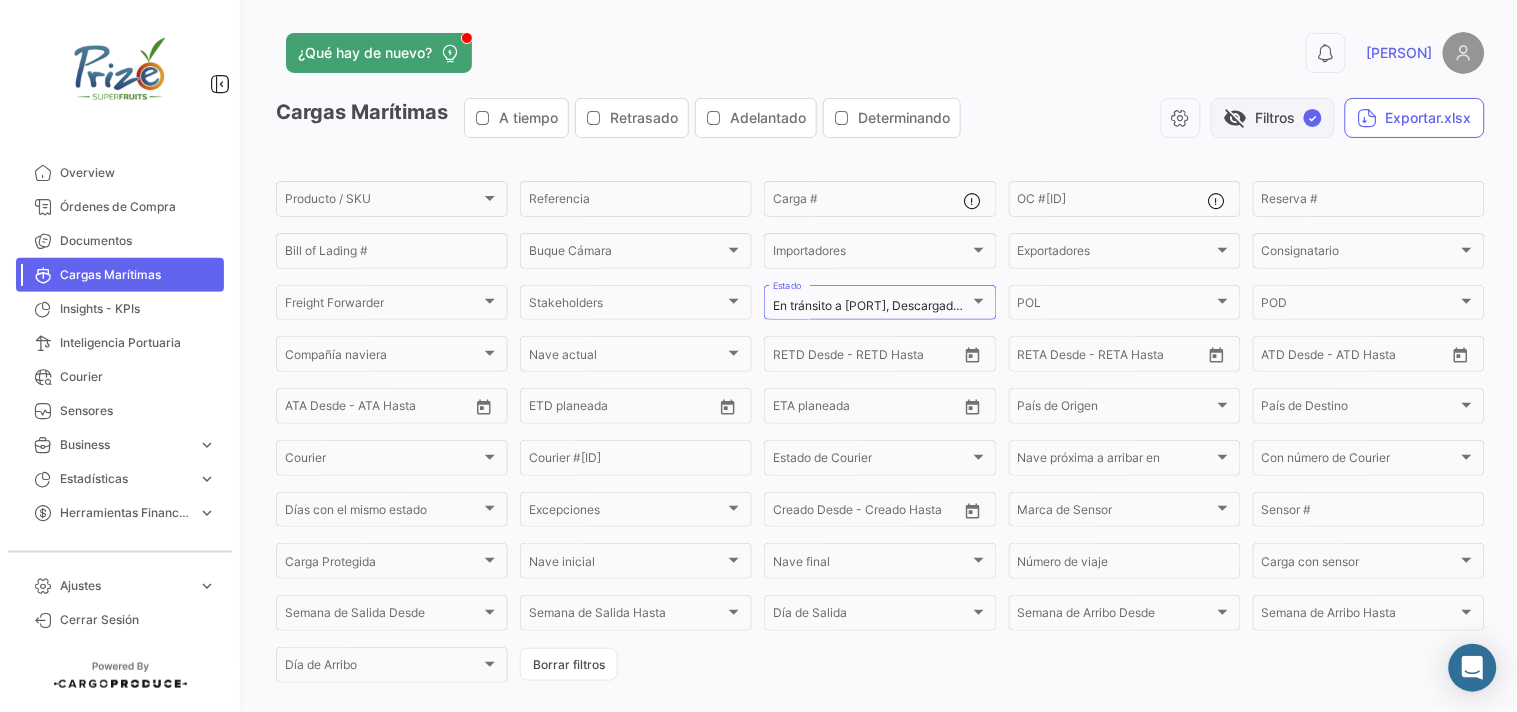 click on "visibility_off   Filtros  ✓" 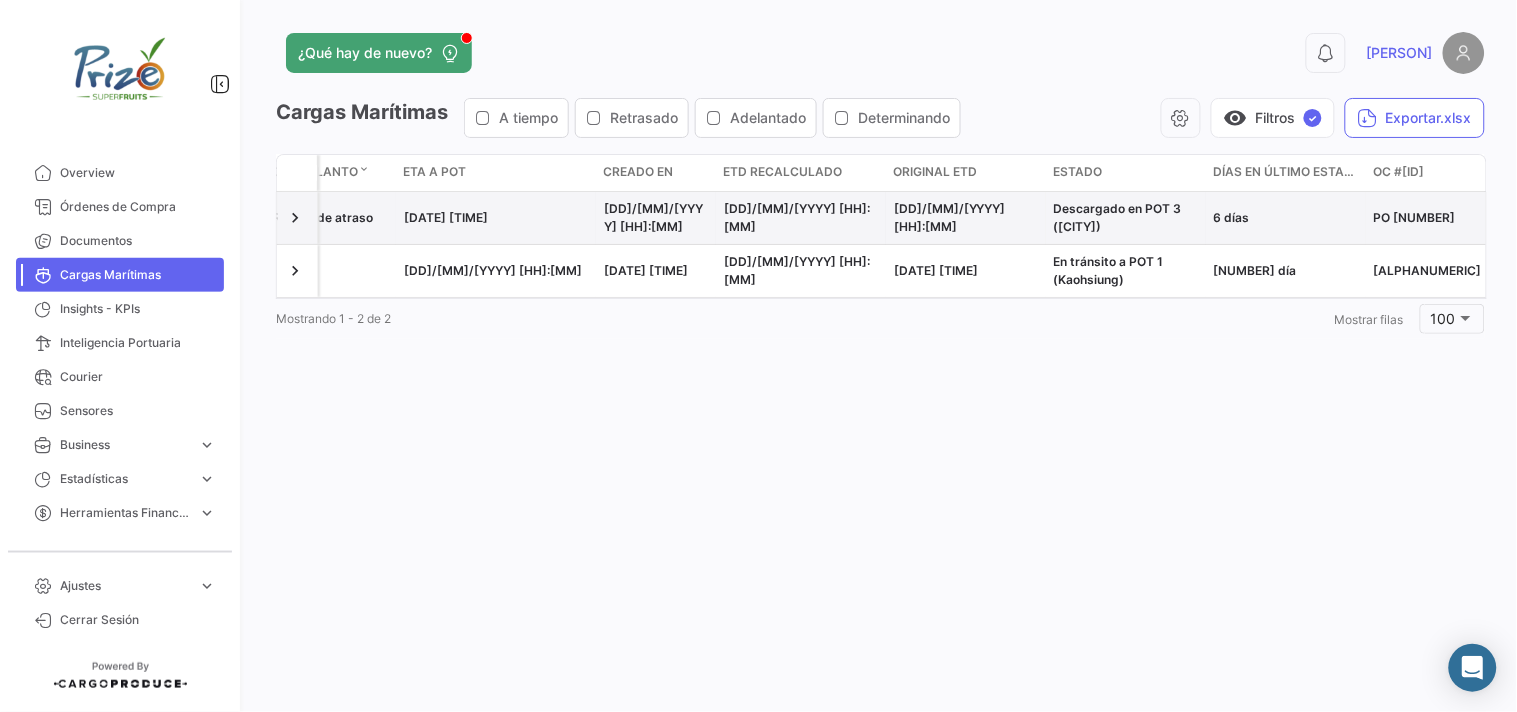type 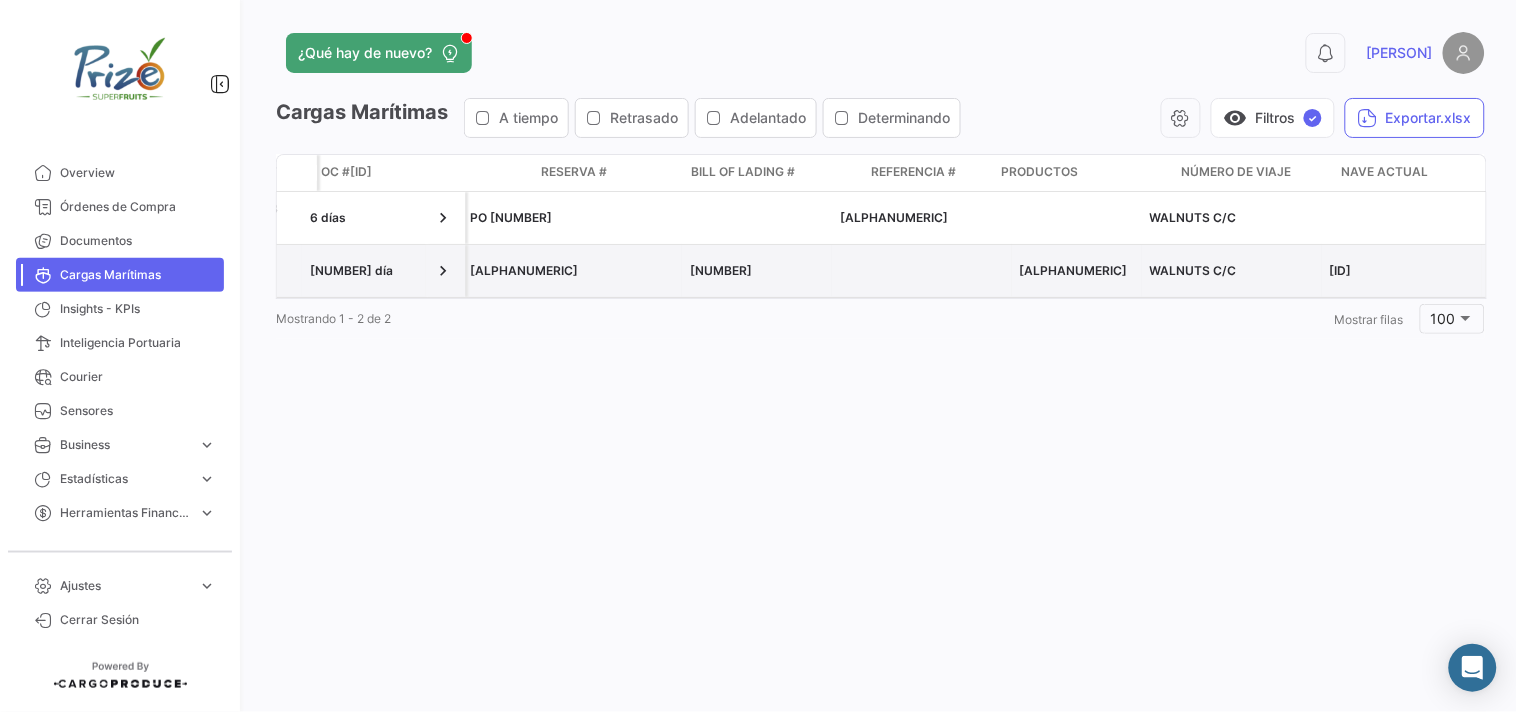 scroll, scrollTop: 0, scrollLeft: 3111, axis: horizontal 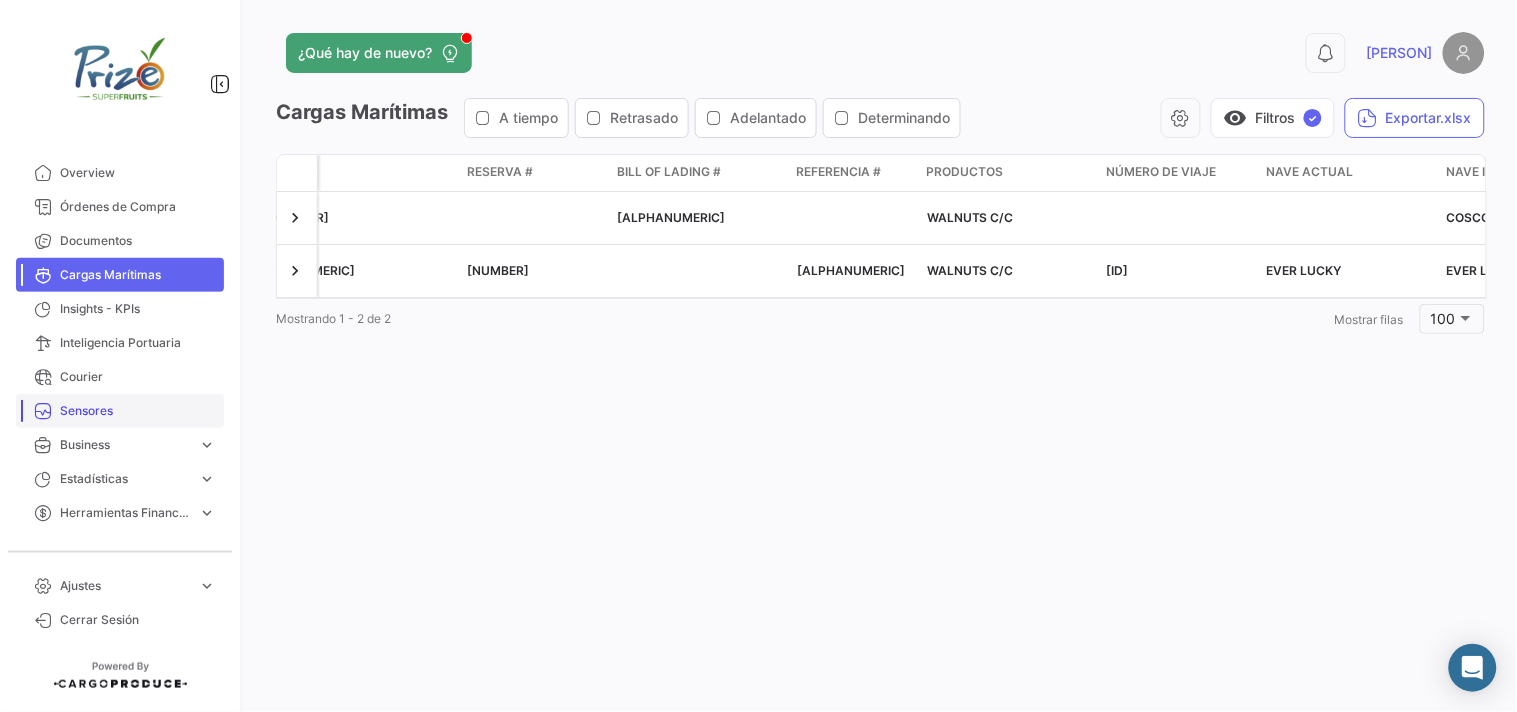 click on "Sensores" at bounding box center [138, 411] 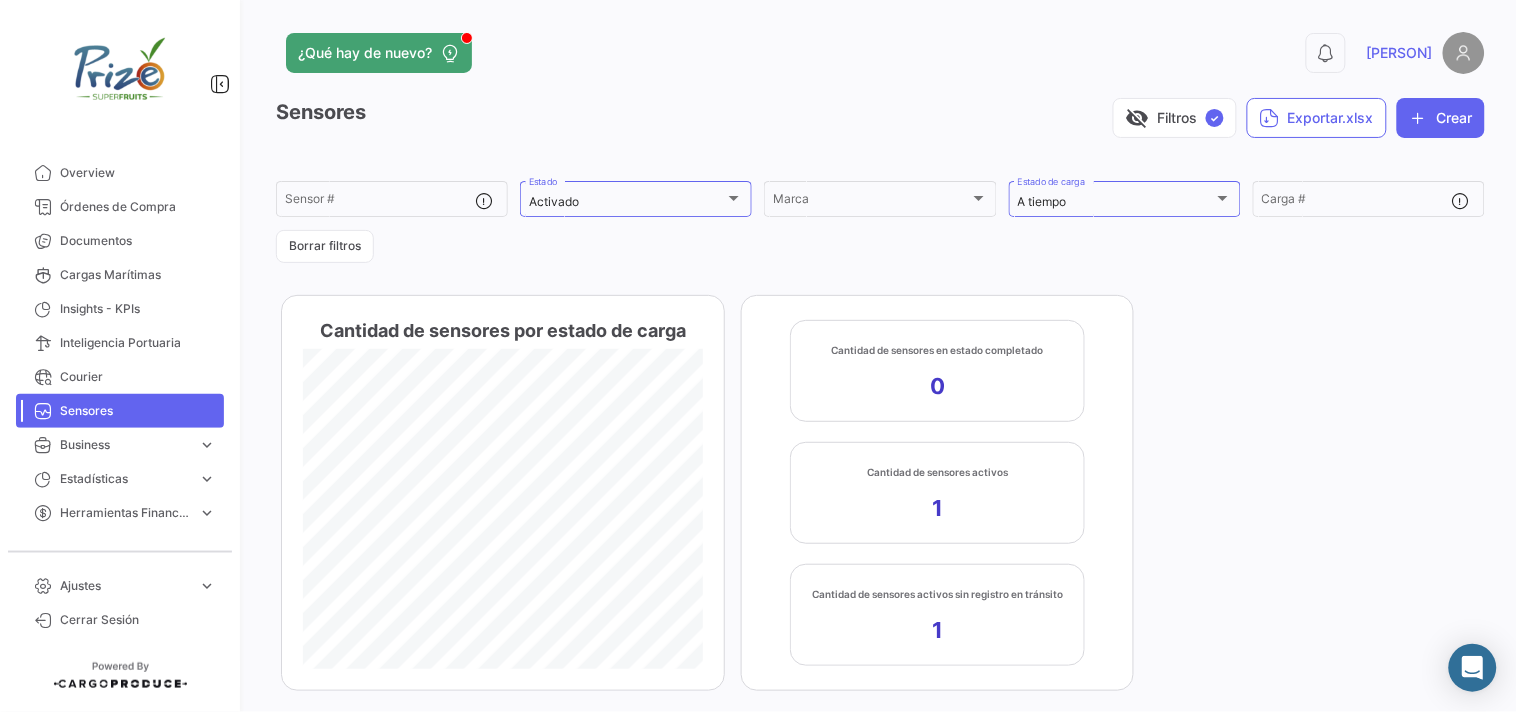 click on "Ajustes   expand_more   Usuarios   Datos Adicionales OC   Requisitos de Docs.   Parámetros para limites sensores   Usuarios   Datos Adicionales OC   Requisitos de Docs.   Parámetros para limites sensores   Cerrar Sesión" at bounding box center (120, 599) 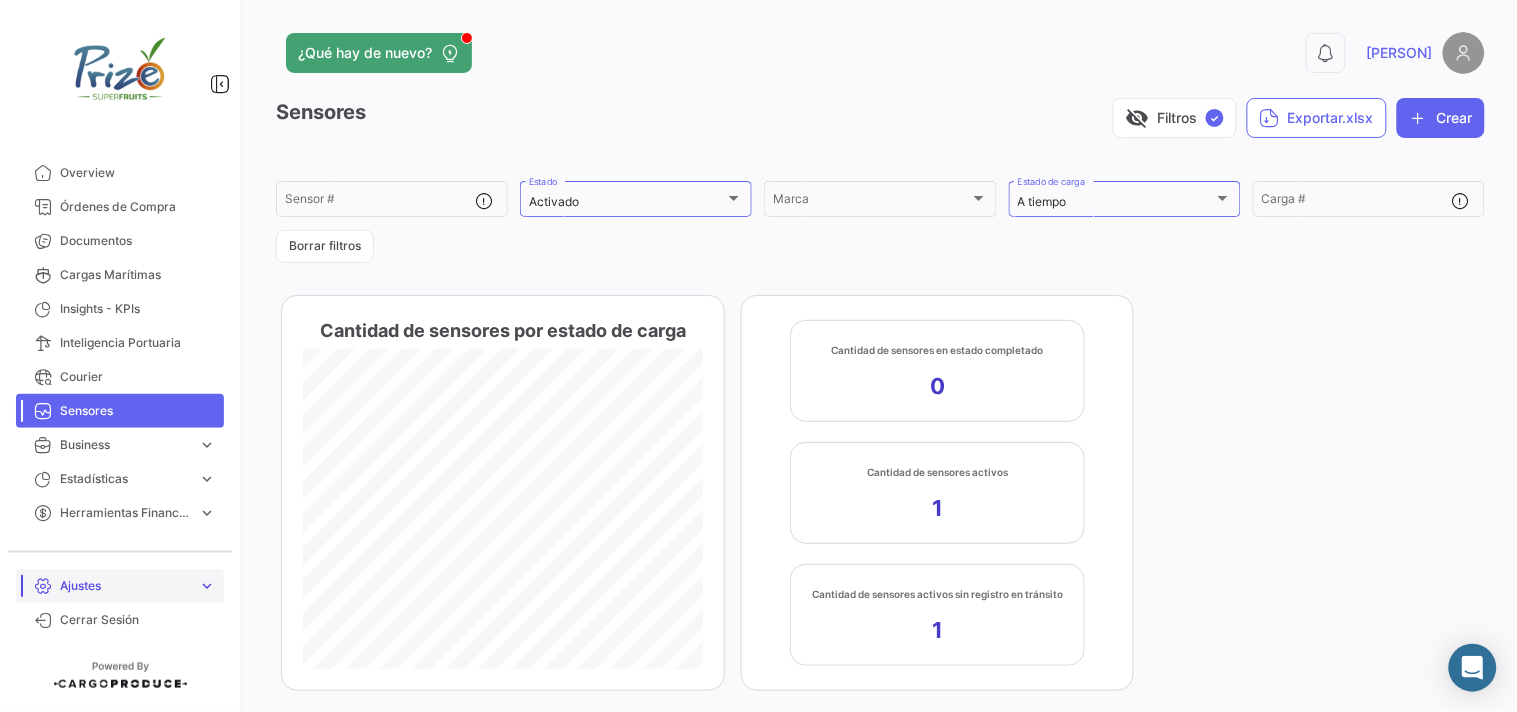 click on "Ajustes" at bounding box center (125, 586) 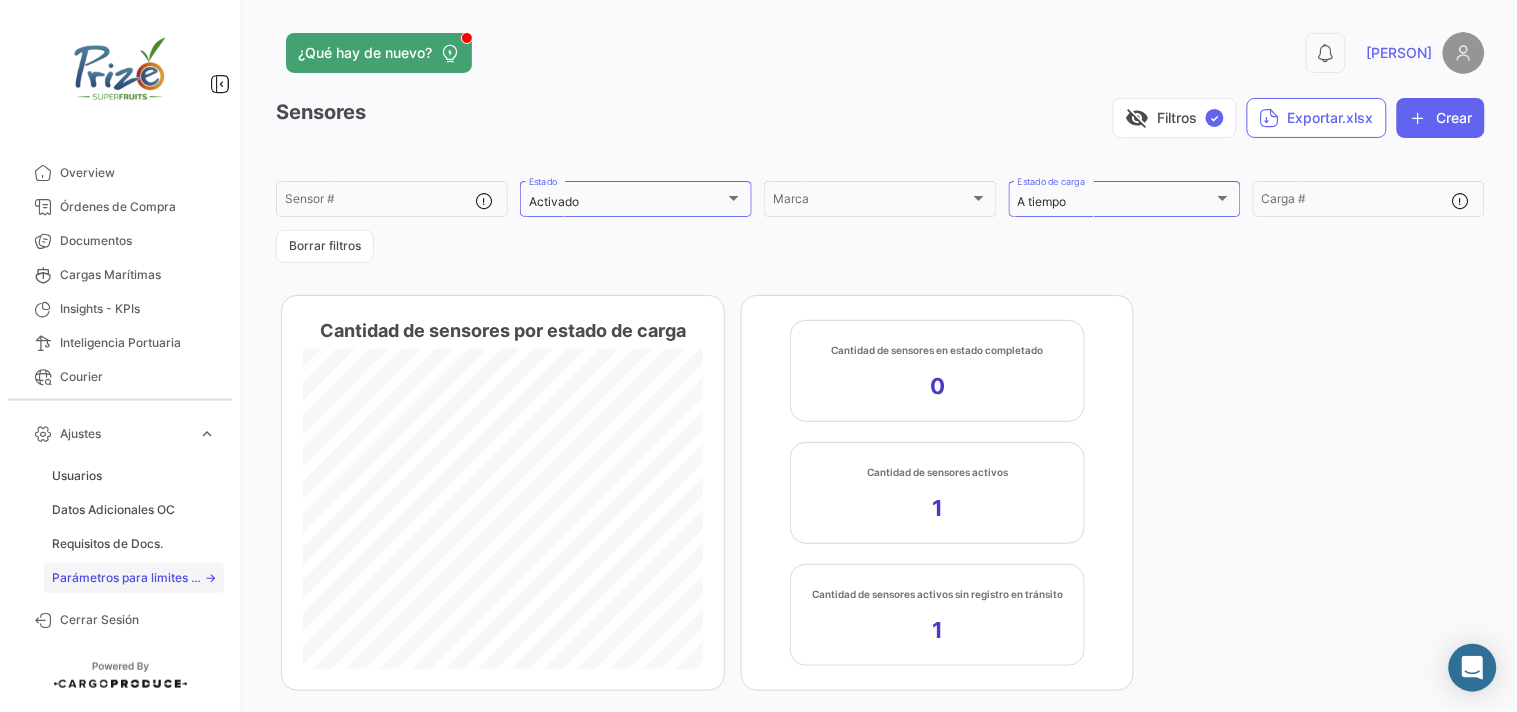 click on "Parámetros para limites sensores" at bounding box center [134, 578] 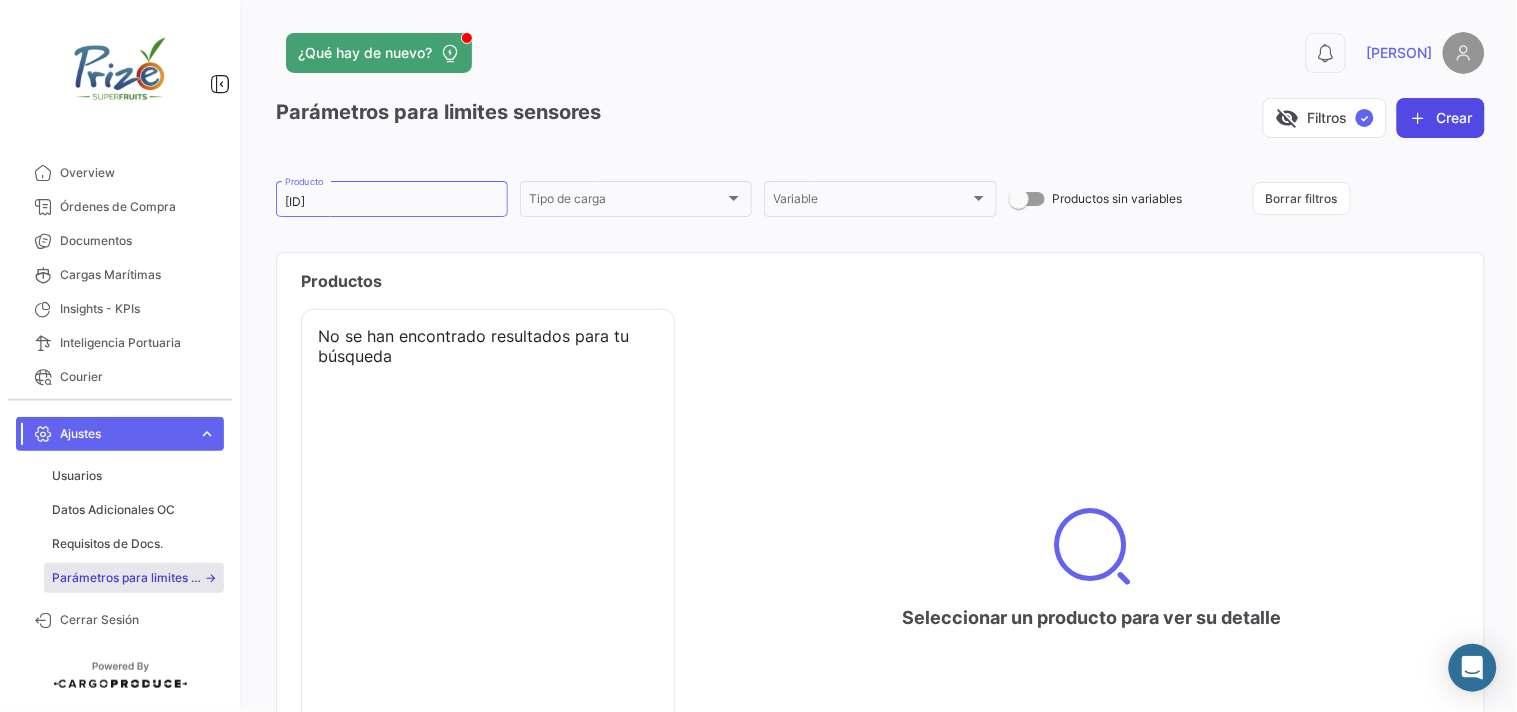 click on "Crear" 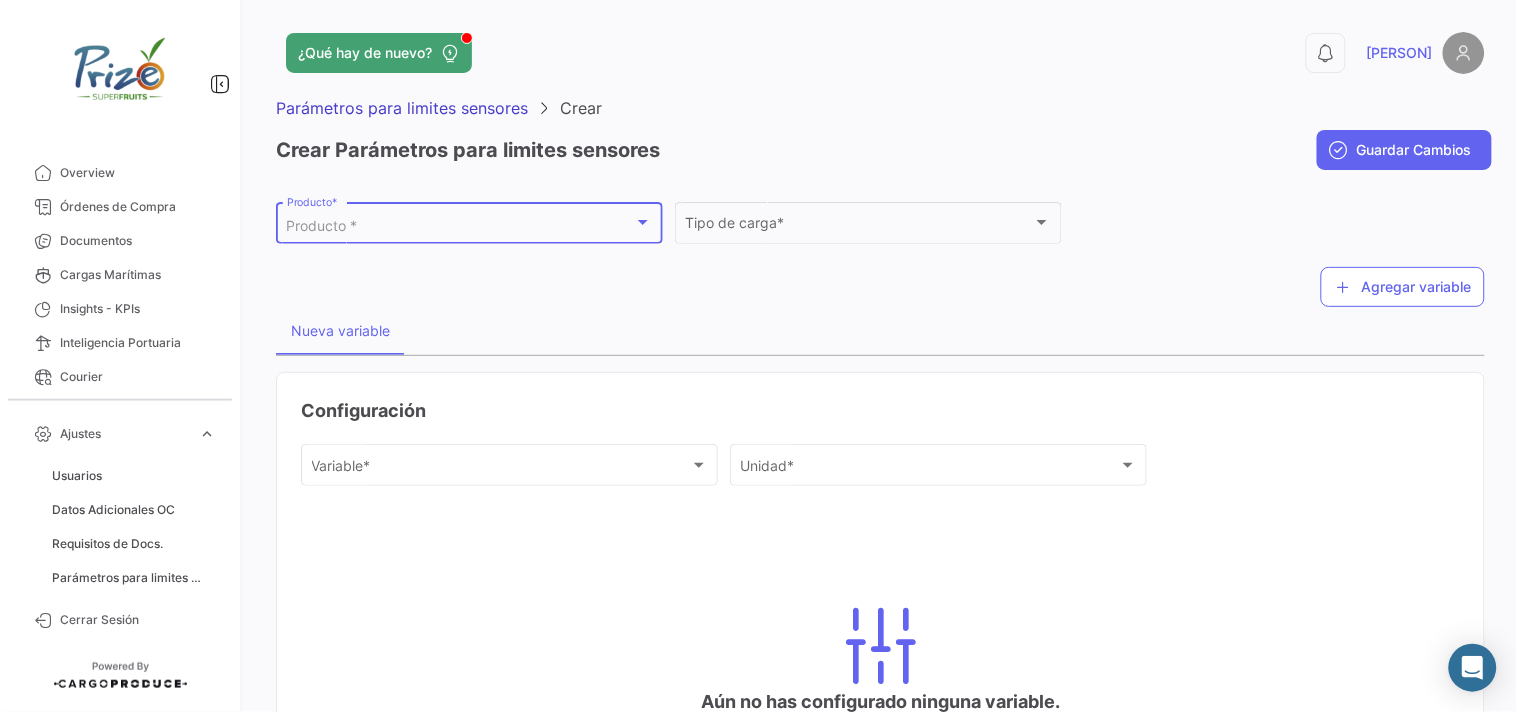 click on "Producto *" at bounding box center (461, 226) 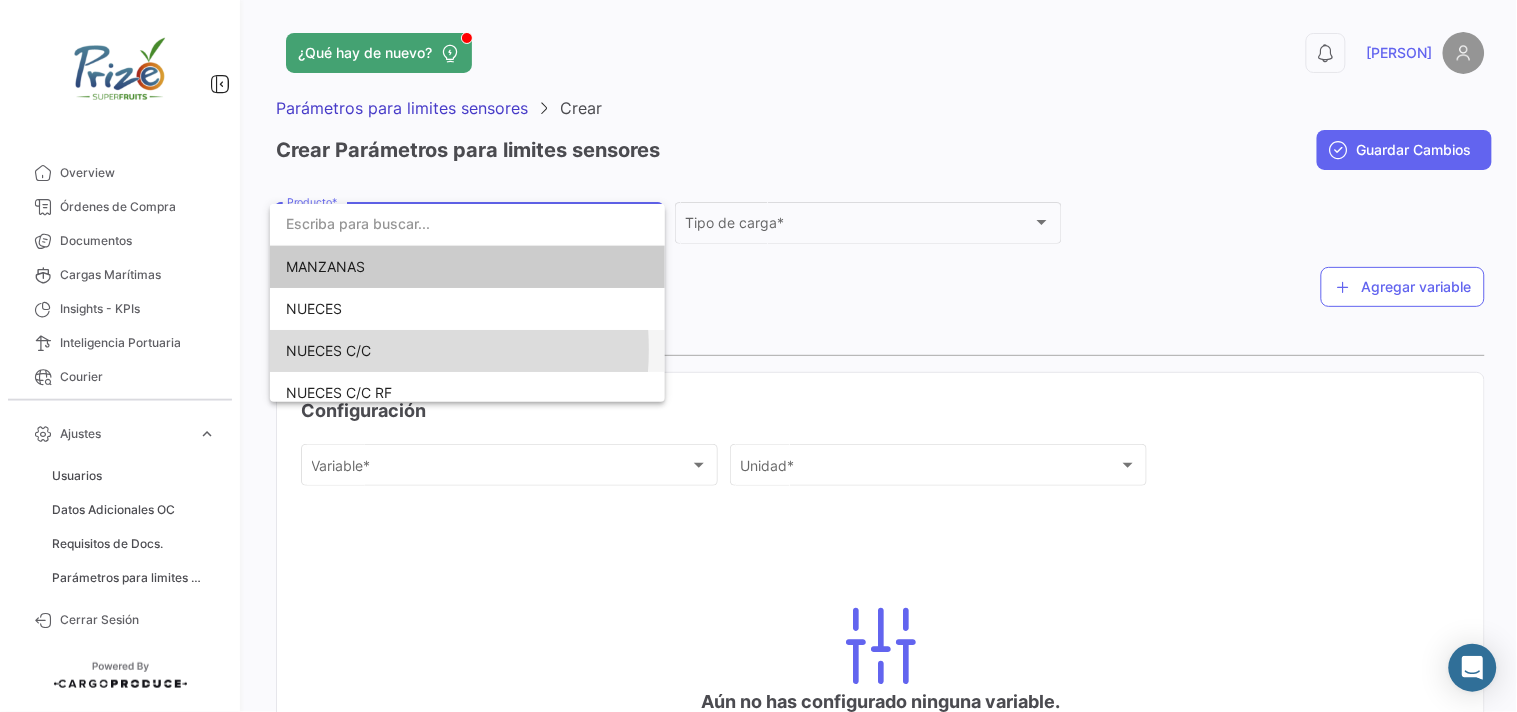 click on "NUECES C/C" at bounding box center (328, 350) 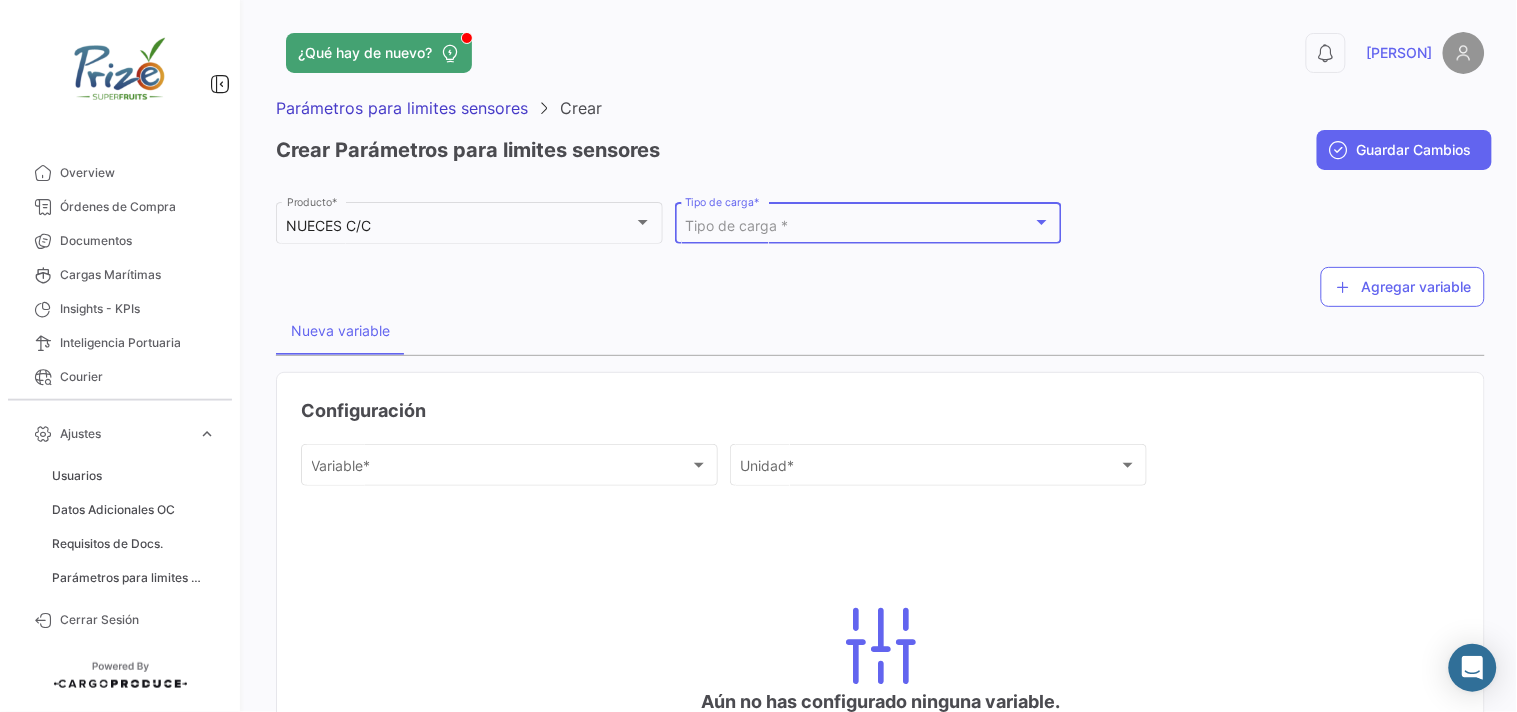 click on "Tipo de carga *" at bounding box center [859, 226] 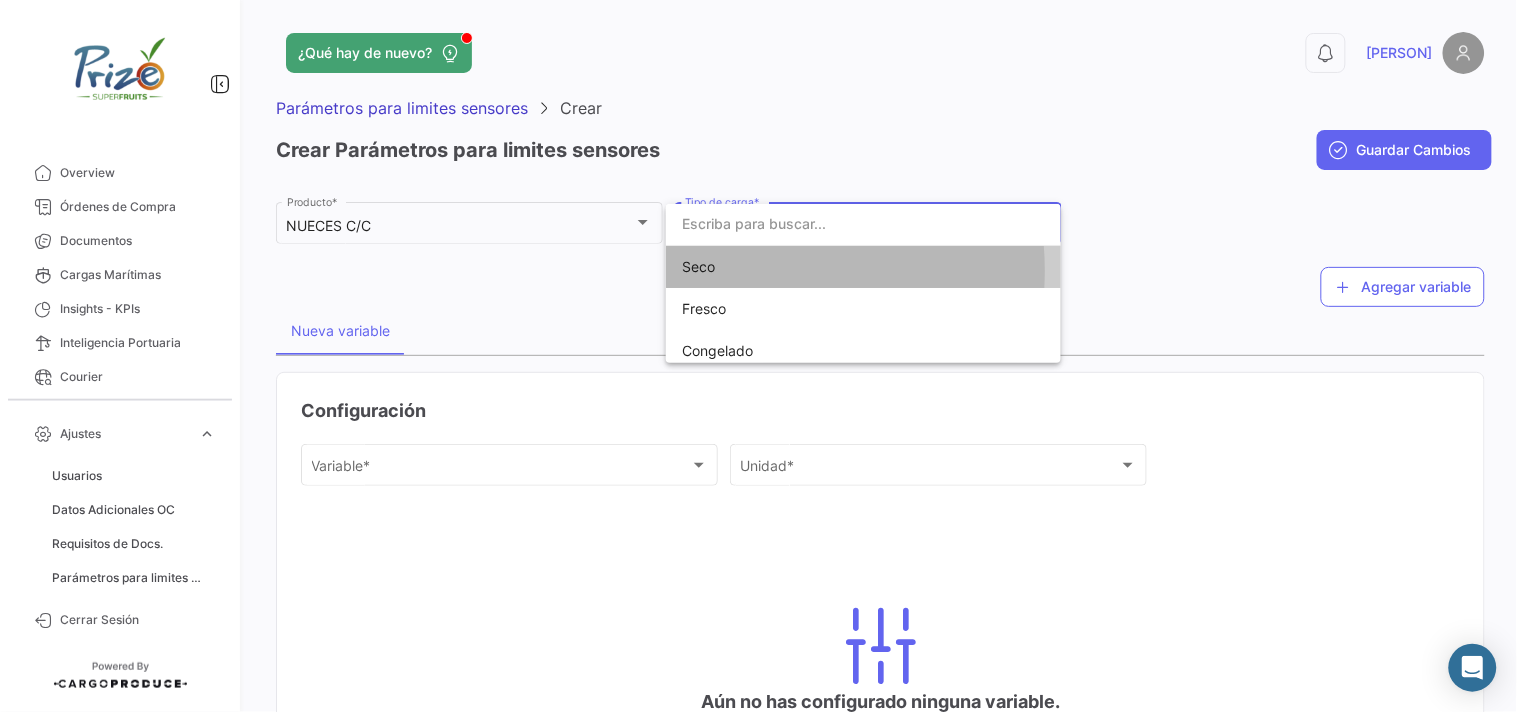 click on "Seco" at bounding box center (822, 267) 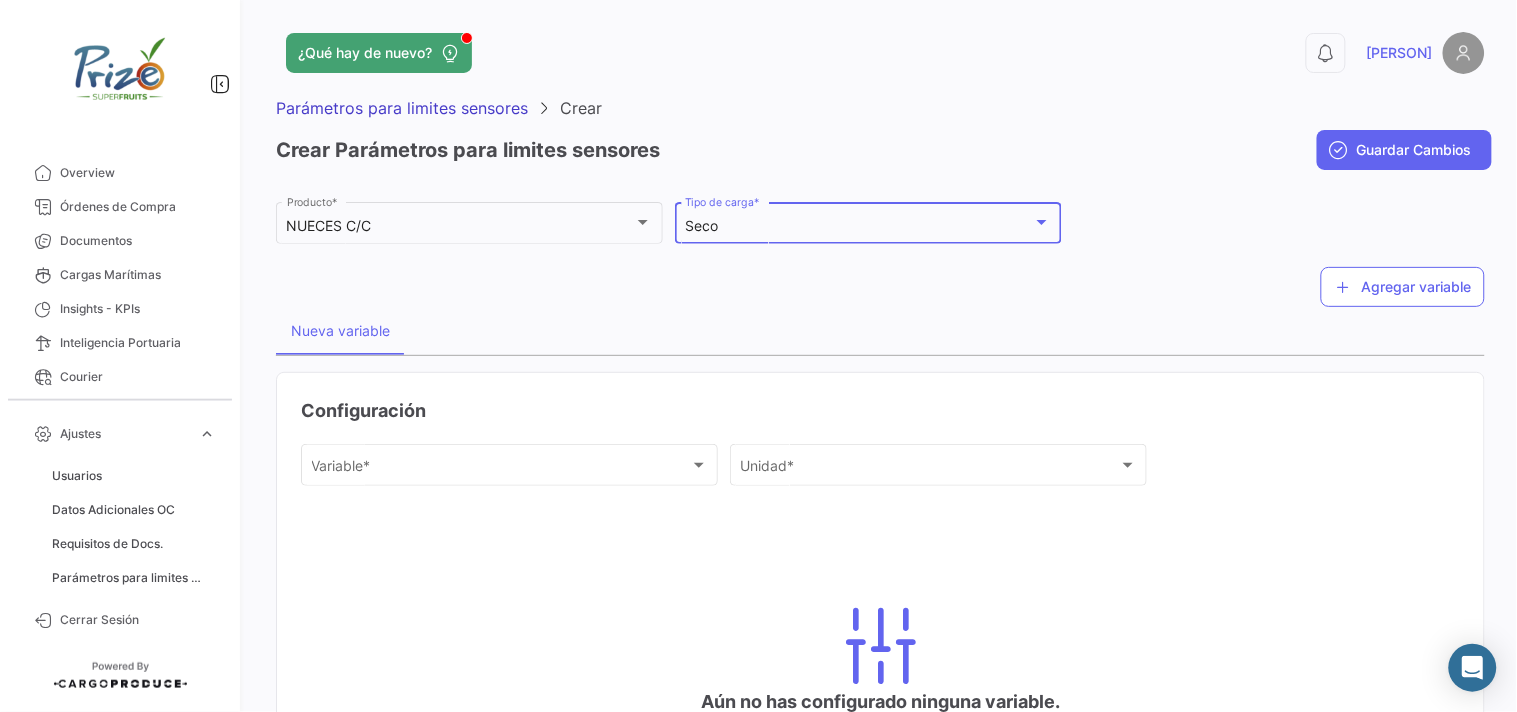 scroll, scrollTop: 147, scrollLeft: 0, axis: vertical 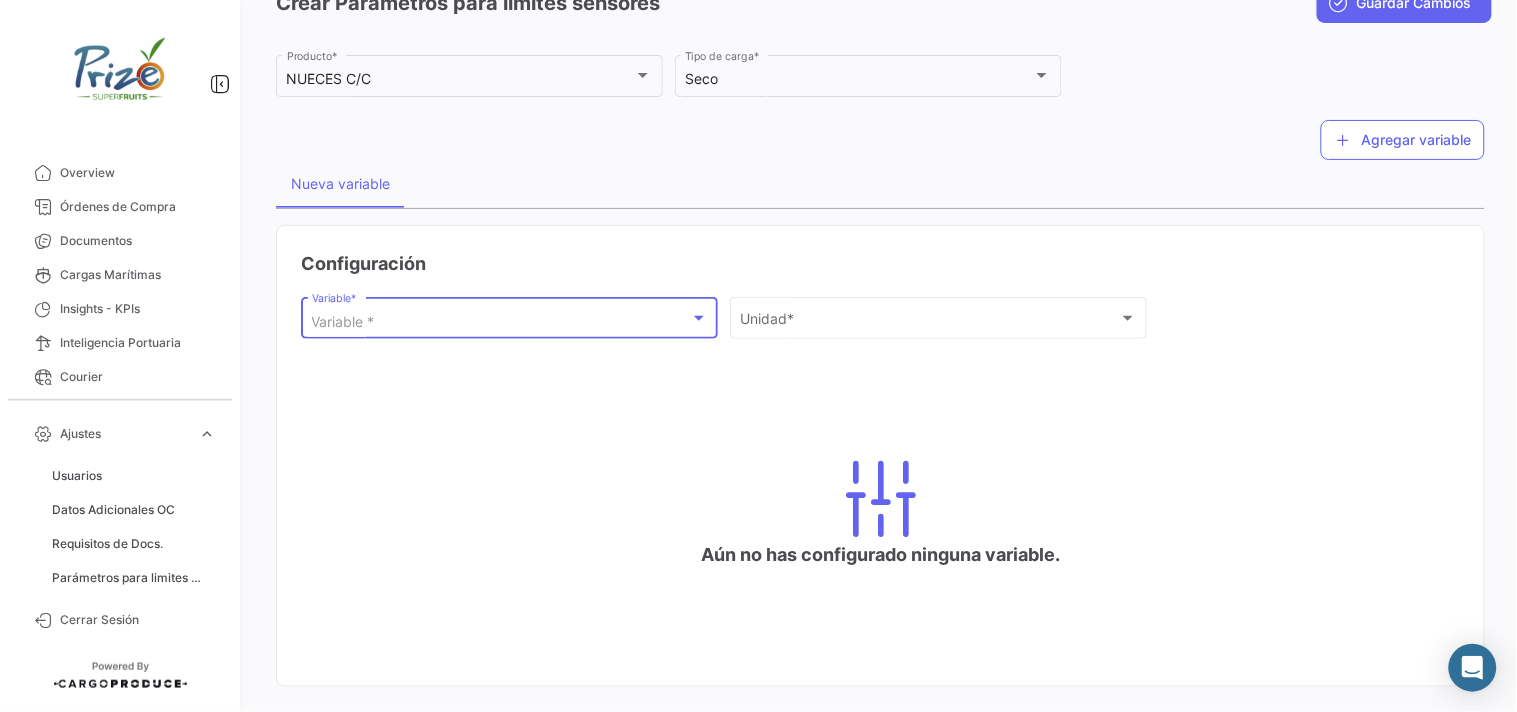 click on "Variable *" at bounding box center (501, 322) 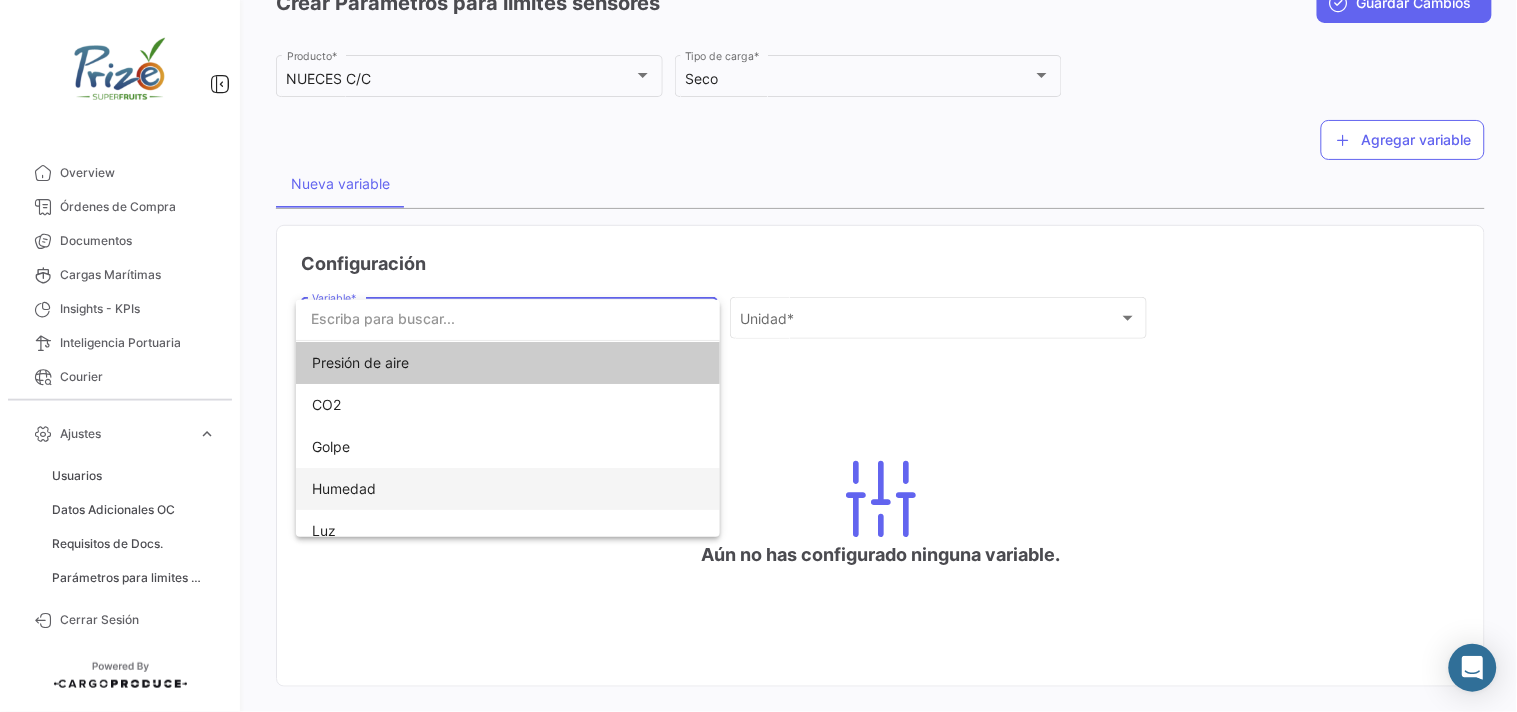 scroll, scrollTop: 56, scrollLeft: 0, axis: vertical 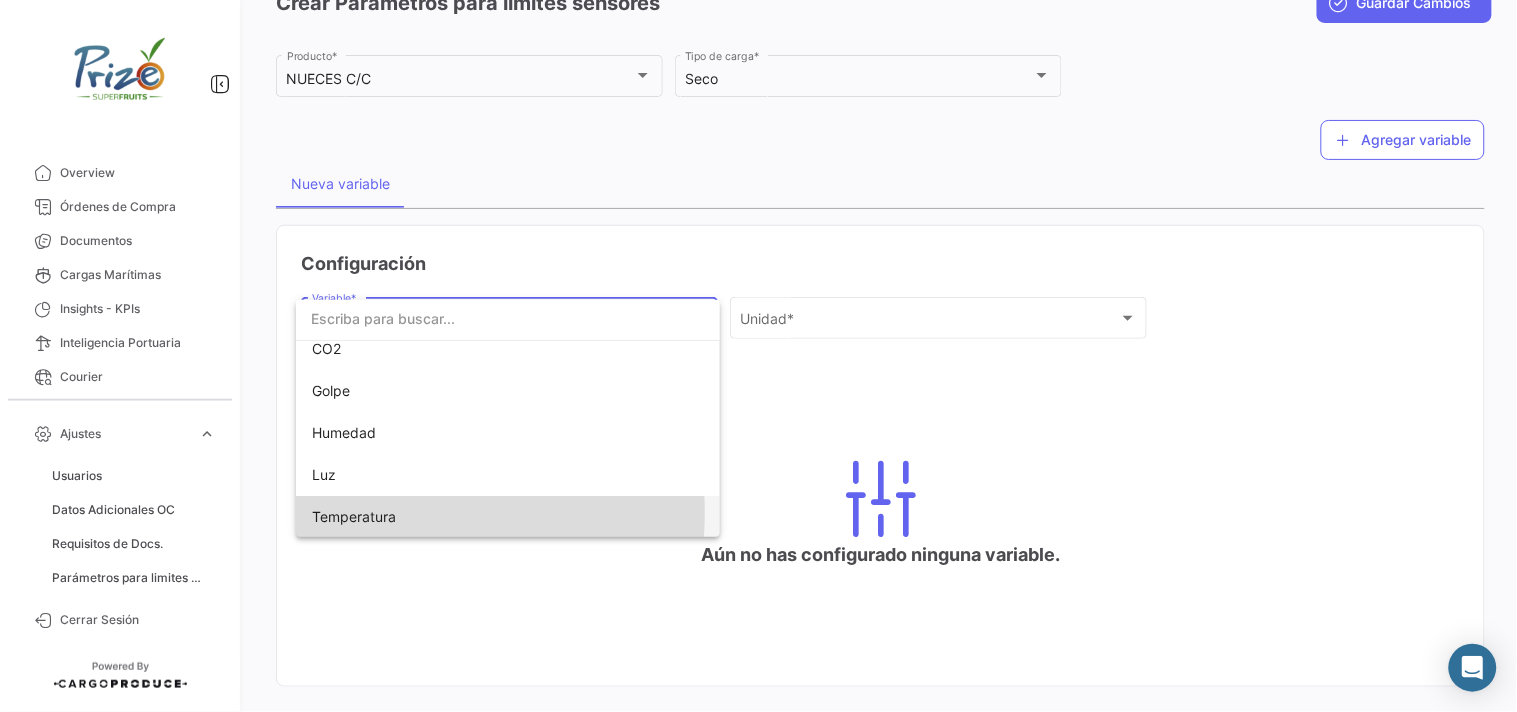 click on "Temperatura" at bounding box center (354, 516) 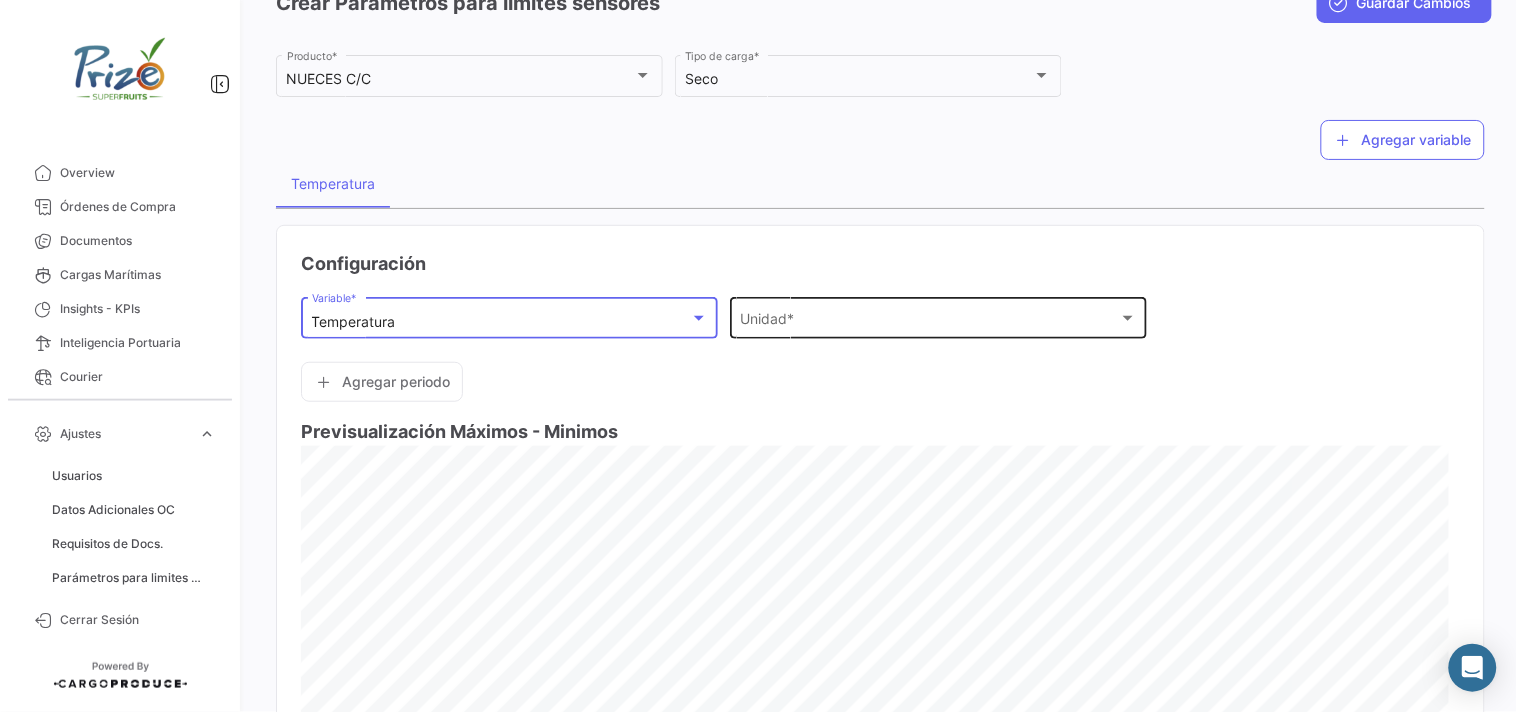 click on "Unidad *" at bounding box center [929, 322] 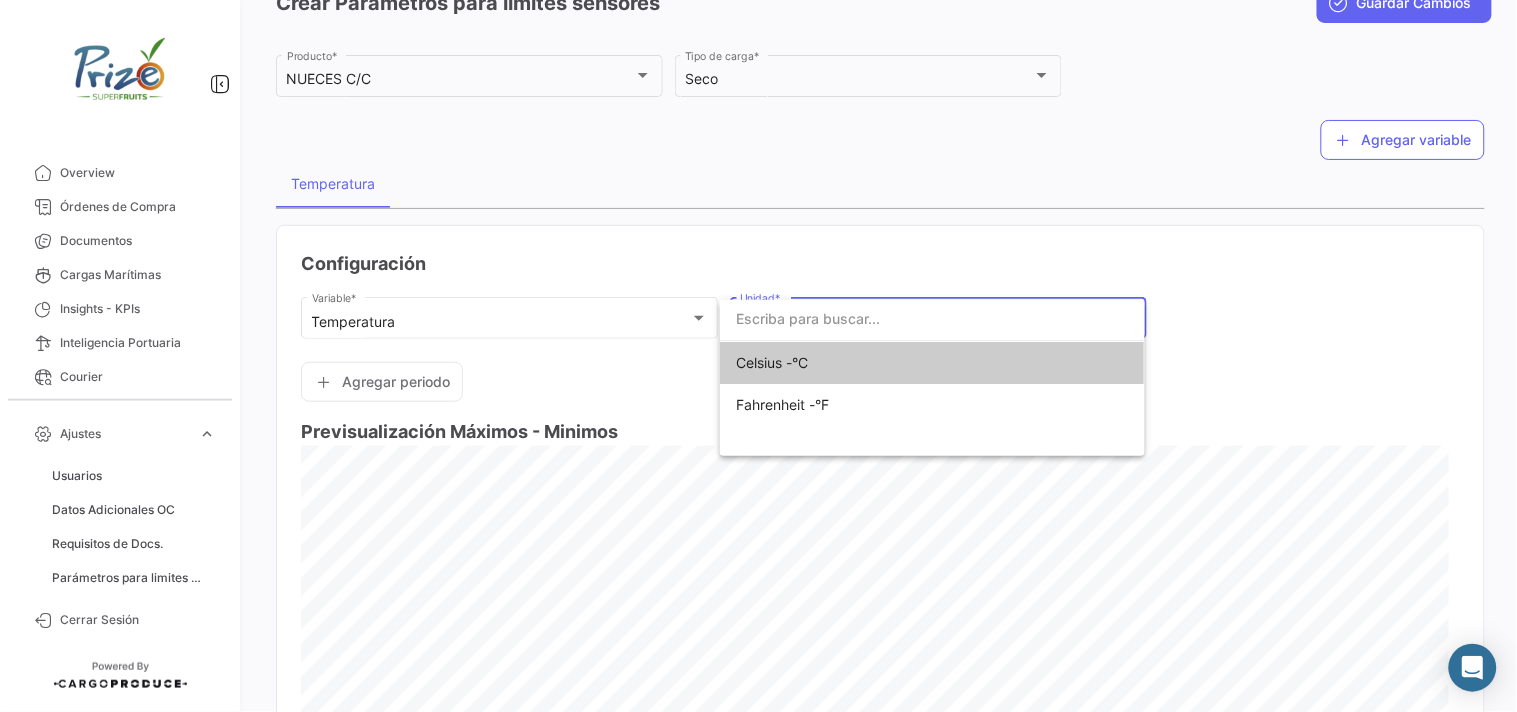 click on "Celsius -" at bounding box center [764, 362] 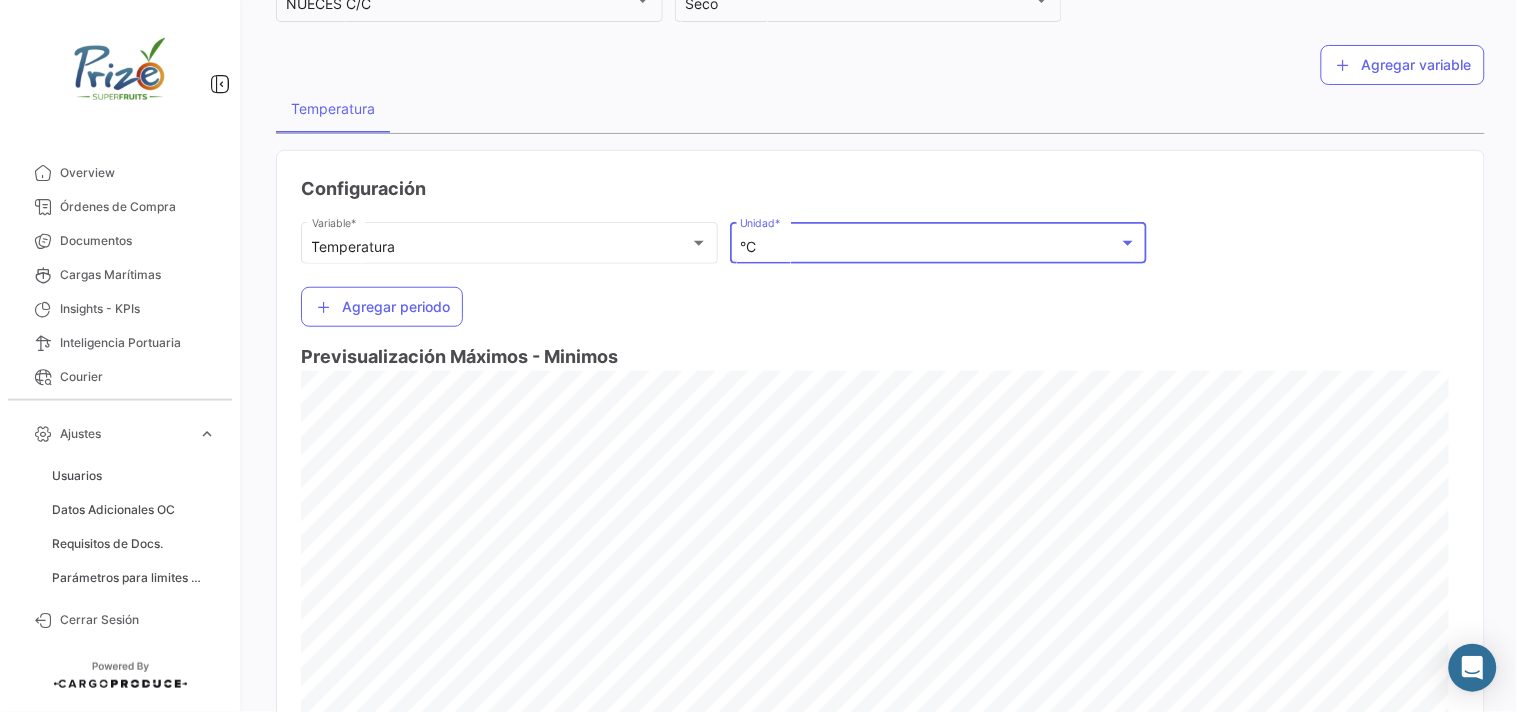 scroll, scrollTop: 296, scrollLeft: 0, axis: vertical 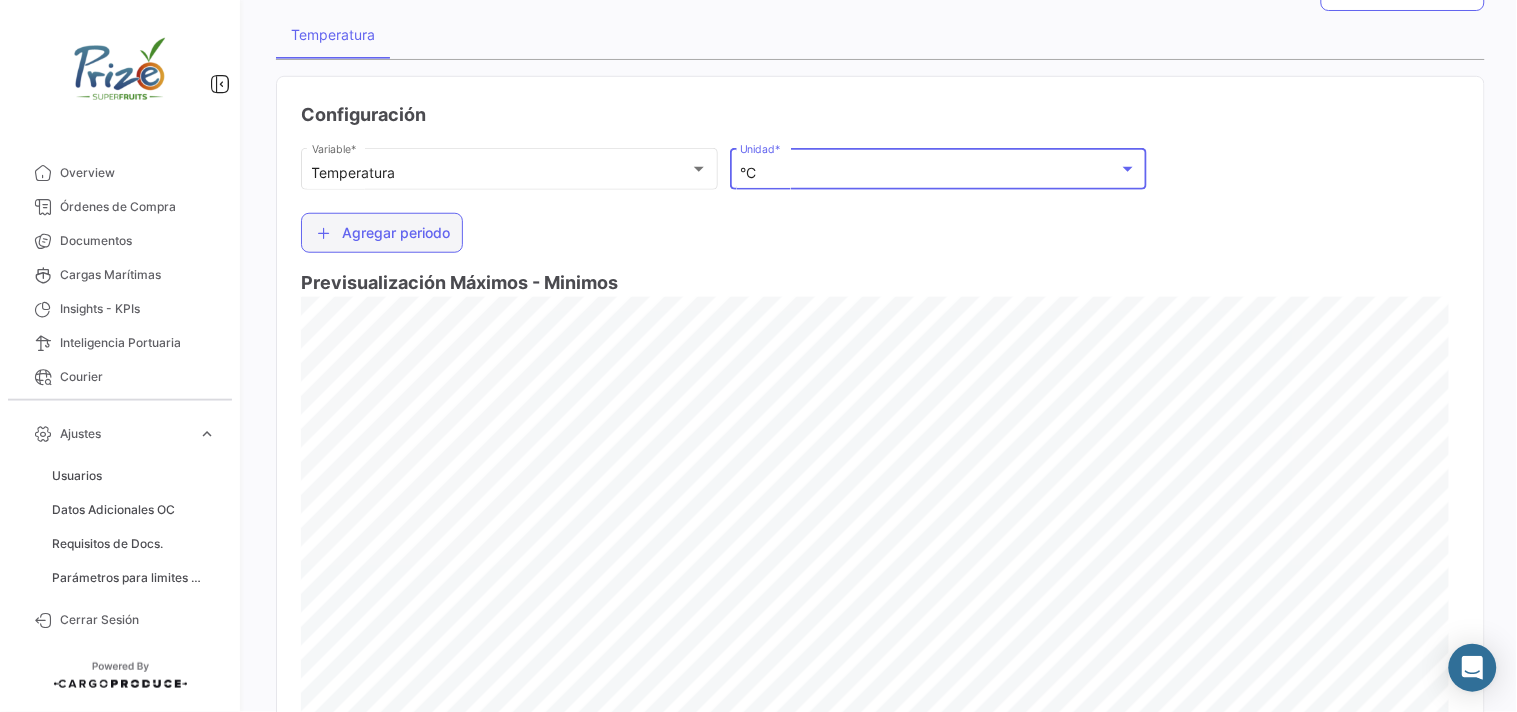 click on "Agregar periodo" at bounding box center [382, 233] 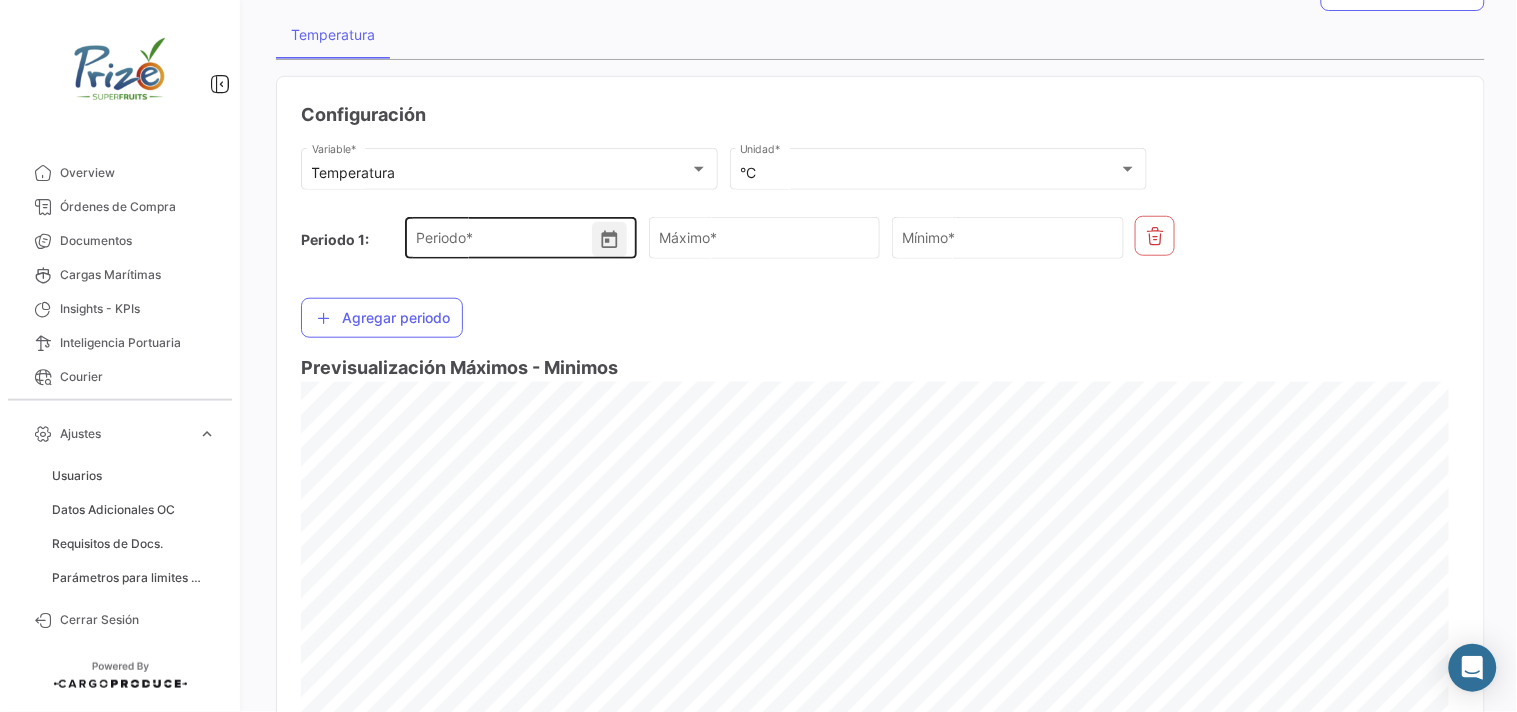 click at bounding box center (609, 239) 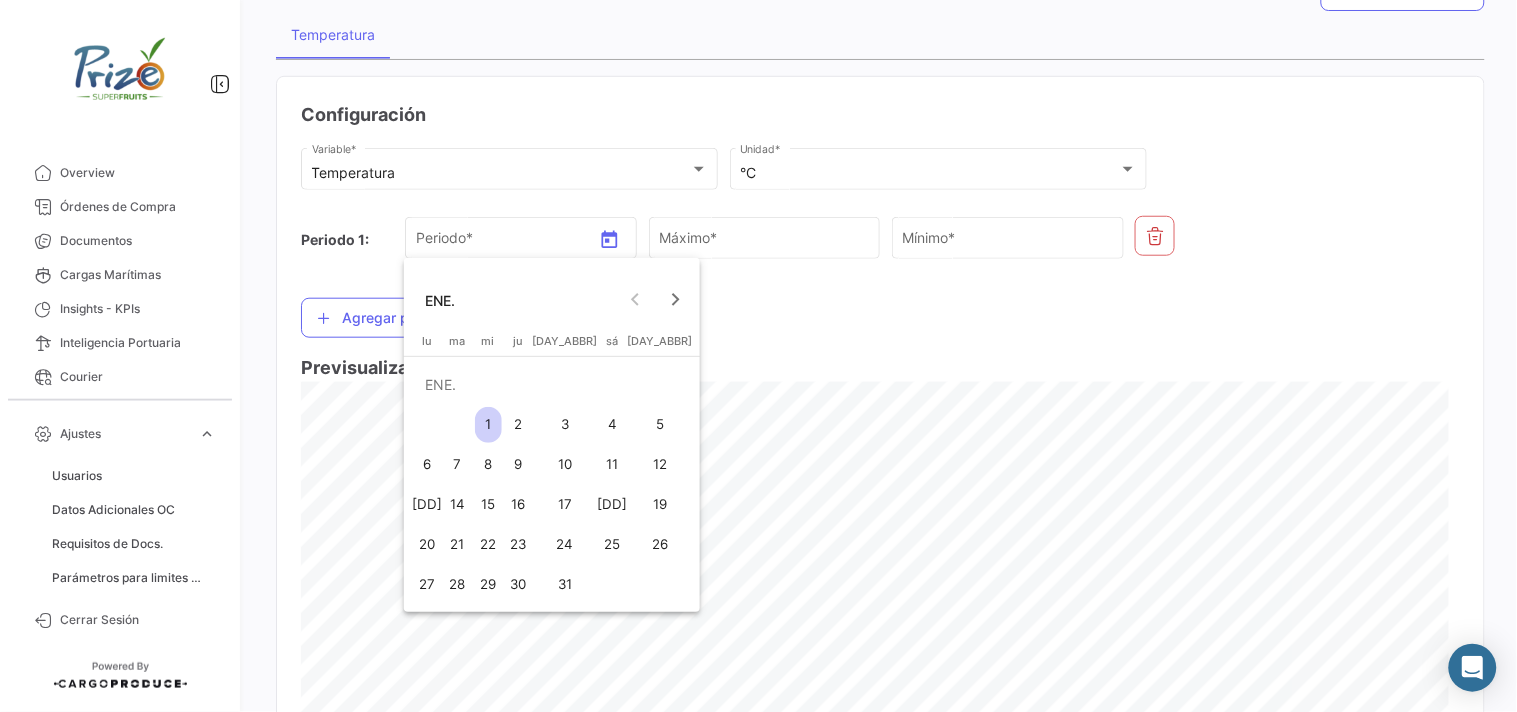 click on "1" at bounding box center [488, 425] 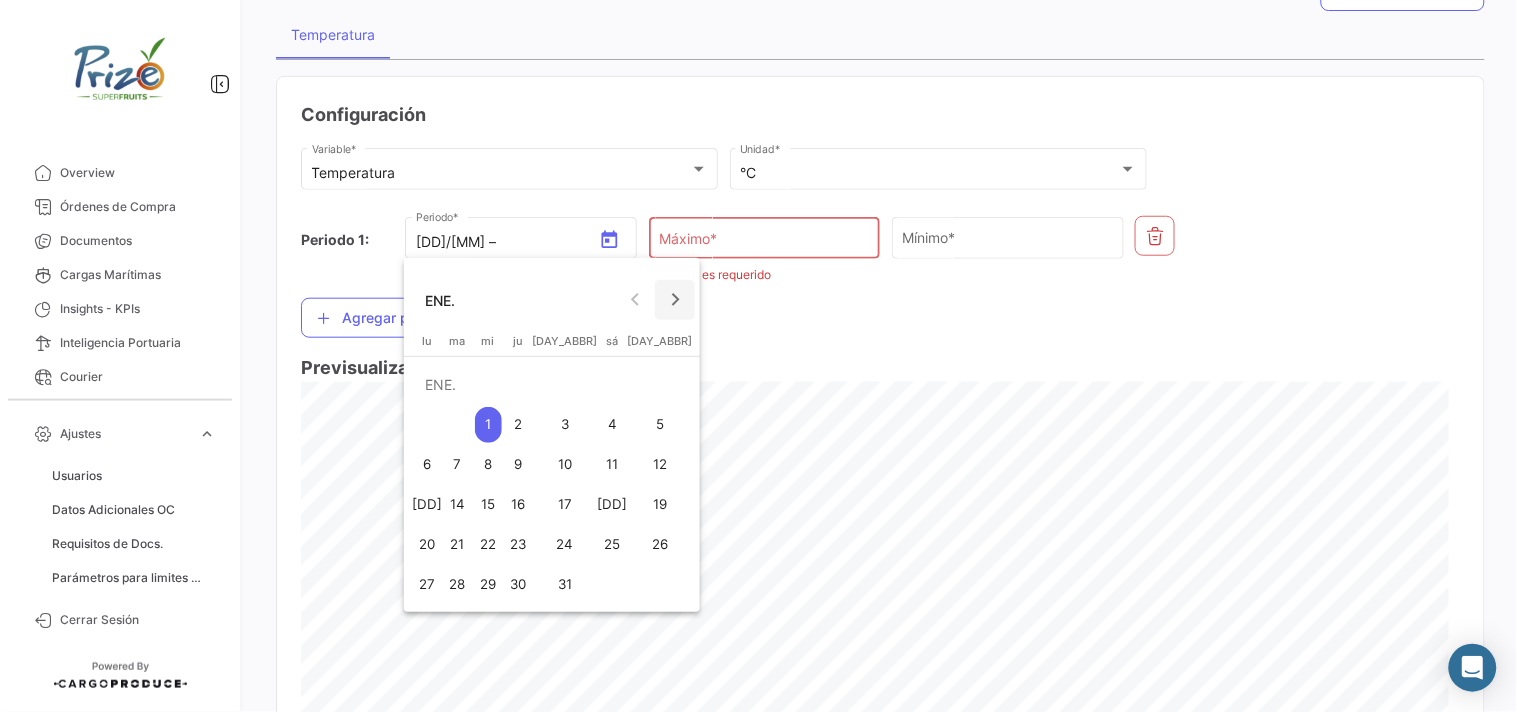click at bounding box center [675, 300] 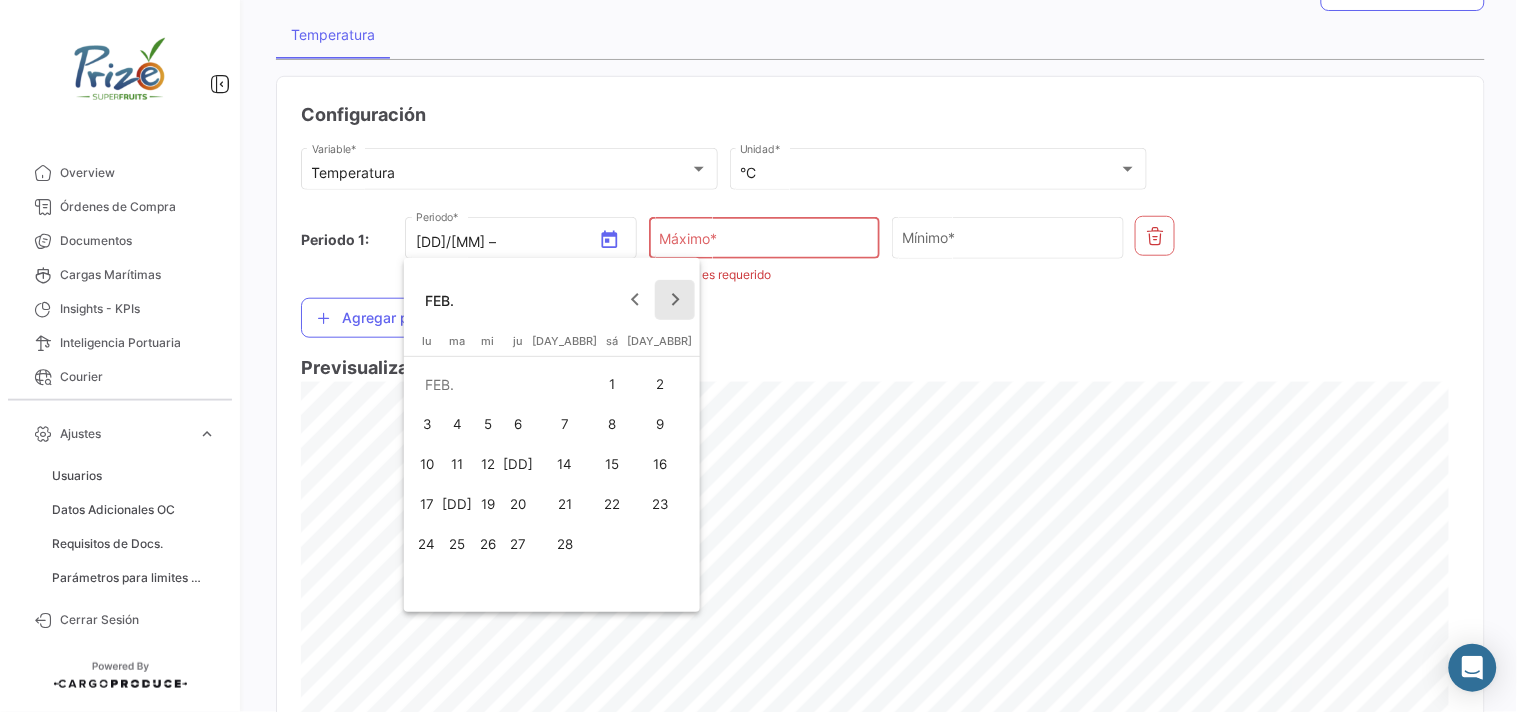 click at bounding box center (675, 300) 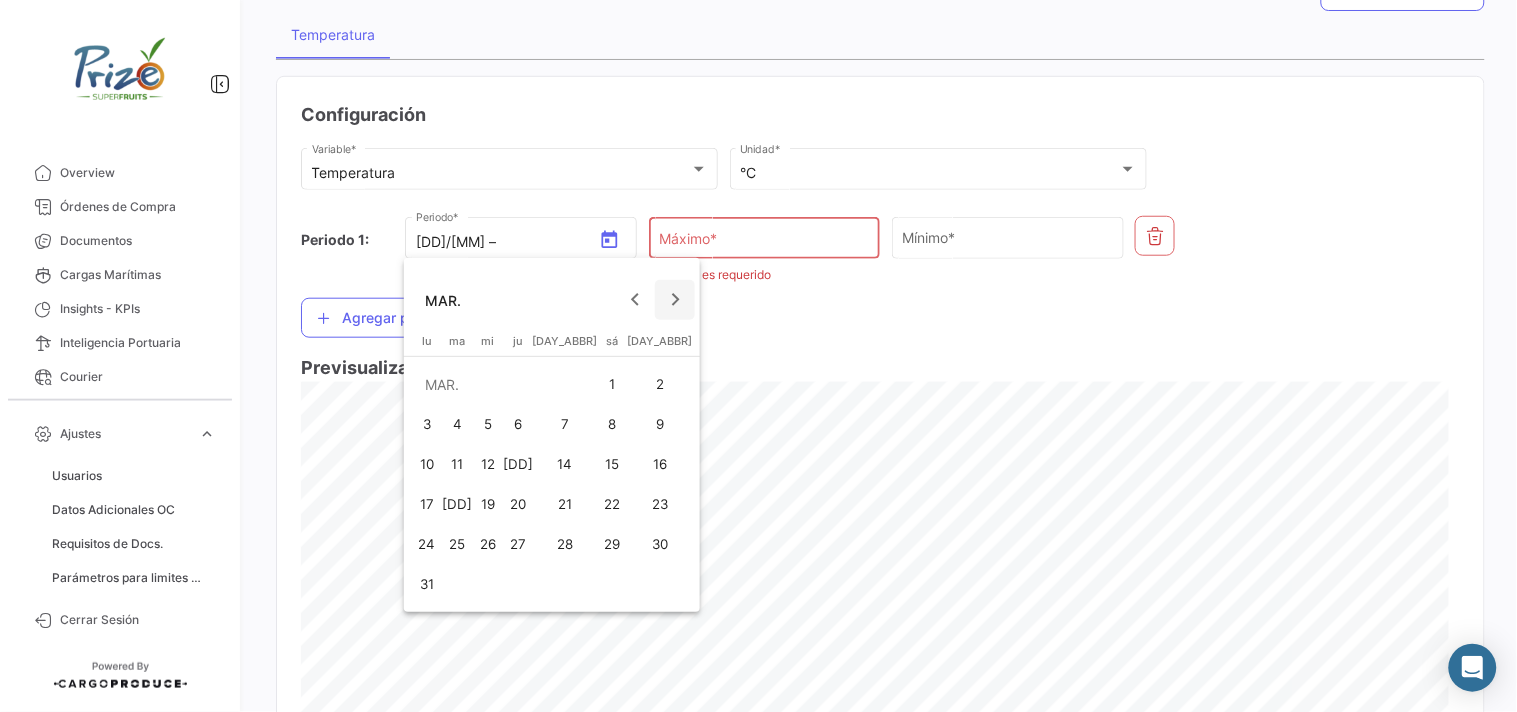 click at bounding box center [675, 300] 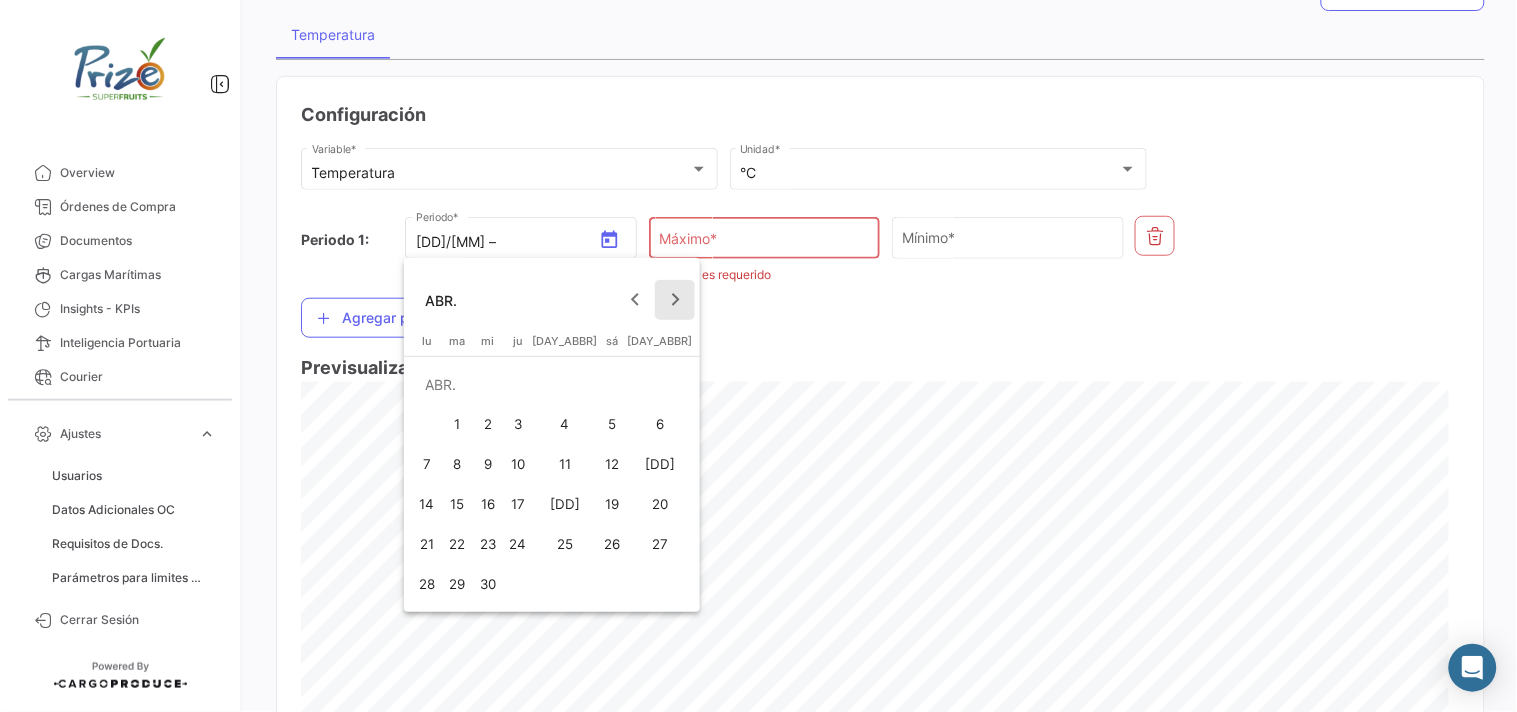 click at bounding box center [675, 300] 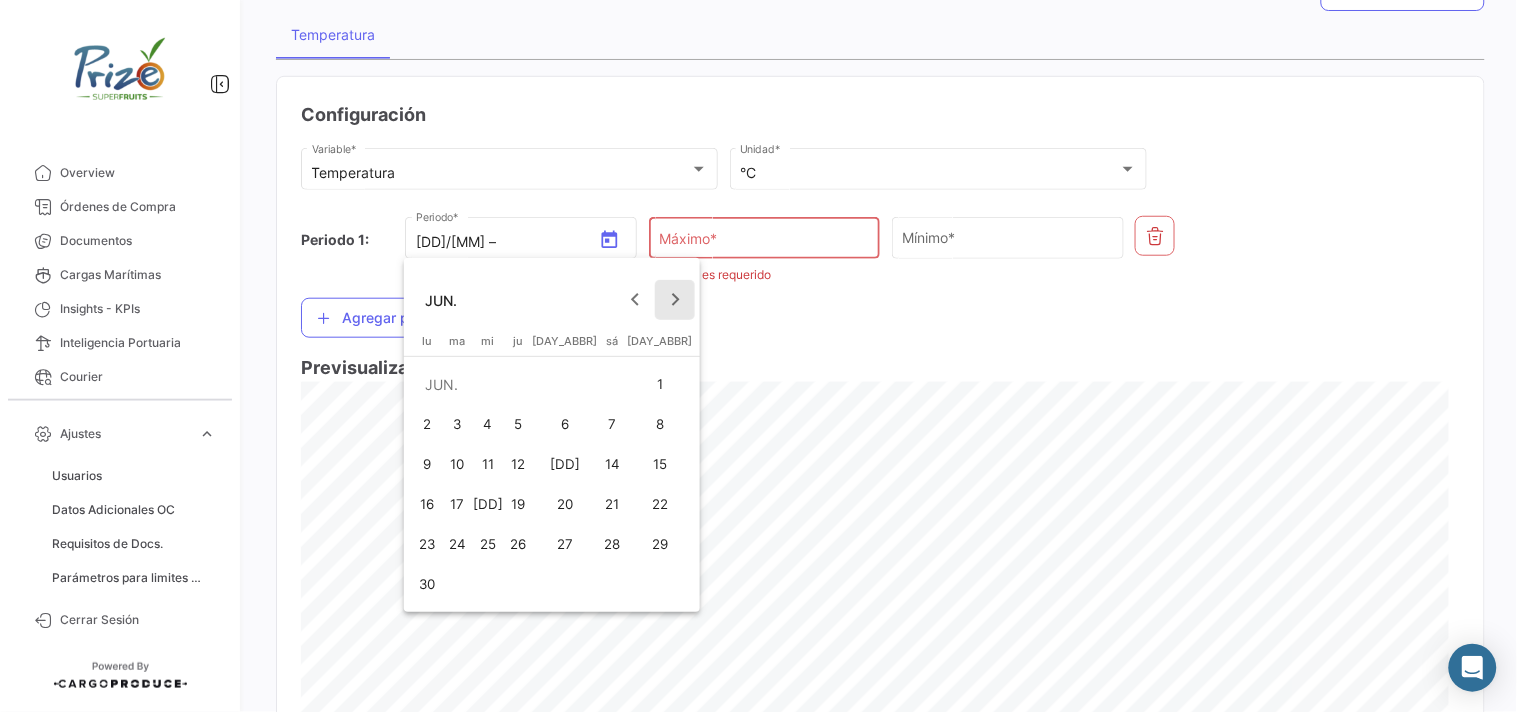 click at bounding box center [675, 300] 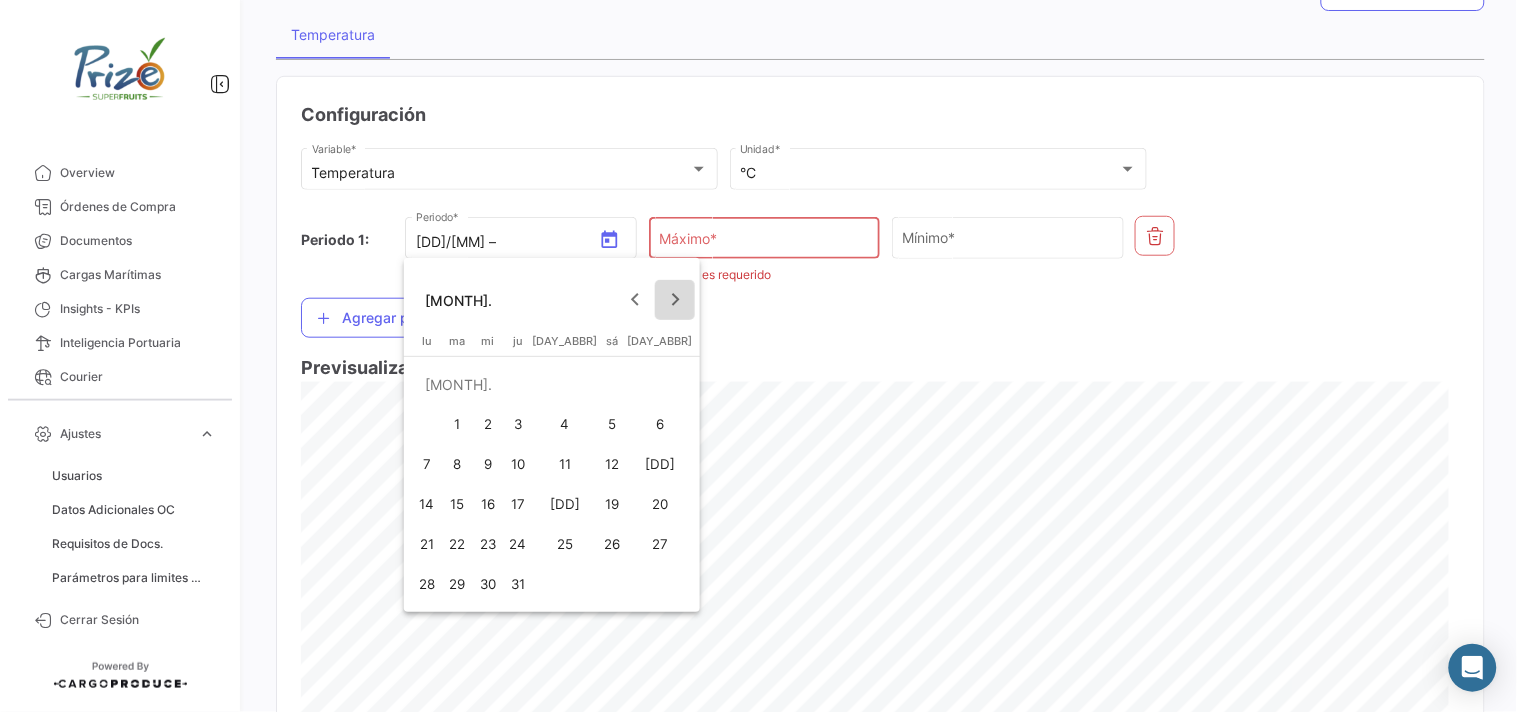 click at bounding box center (675, 300) 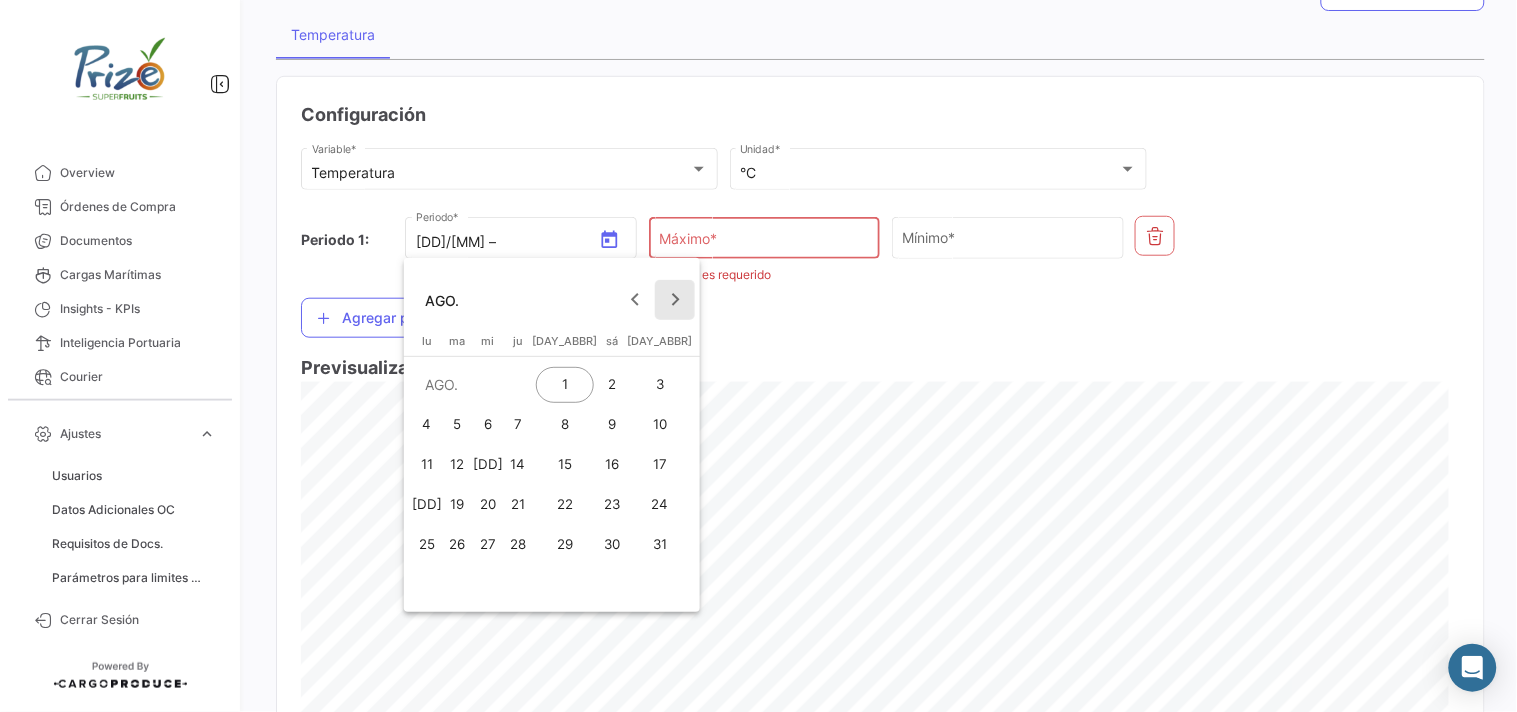 click at bounding box center [675, 300] 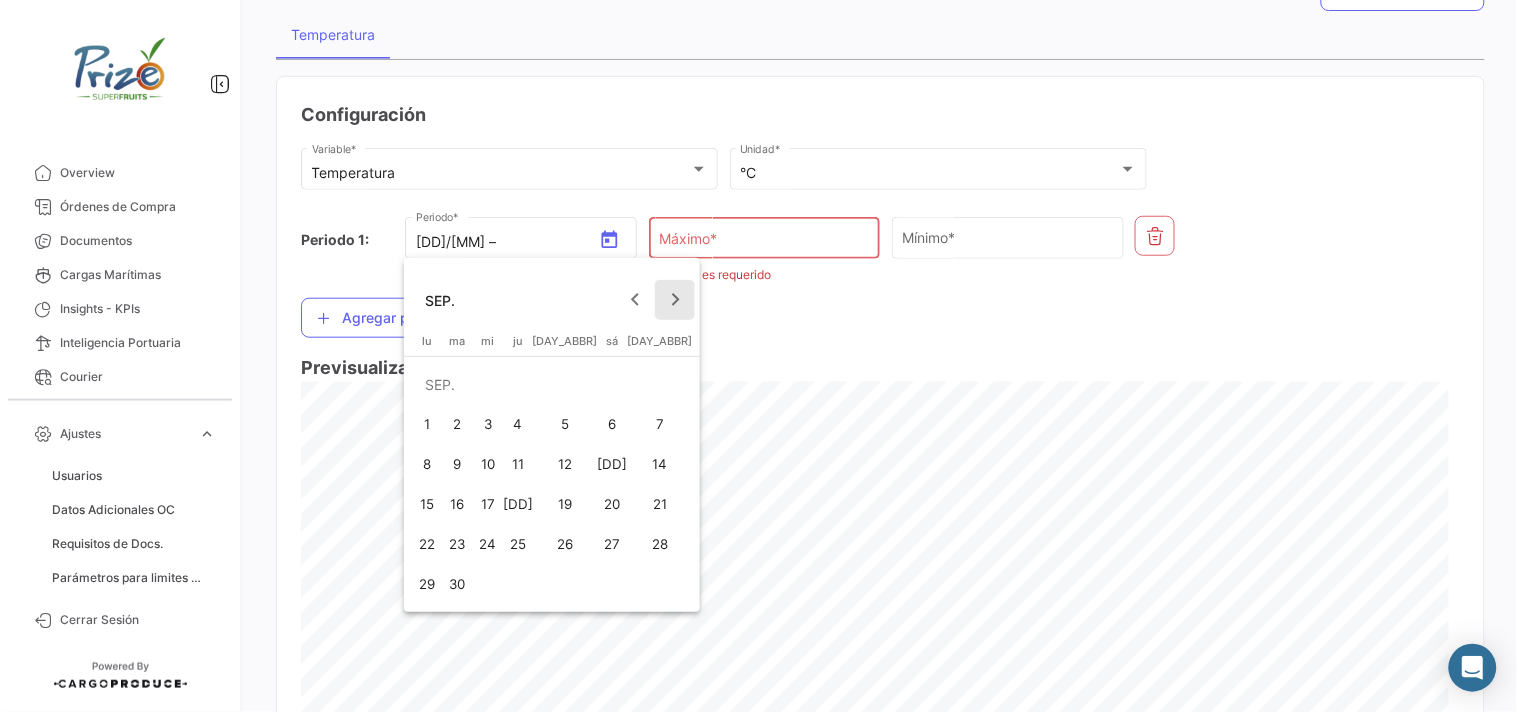click at bounding box center [675, 300] 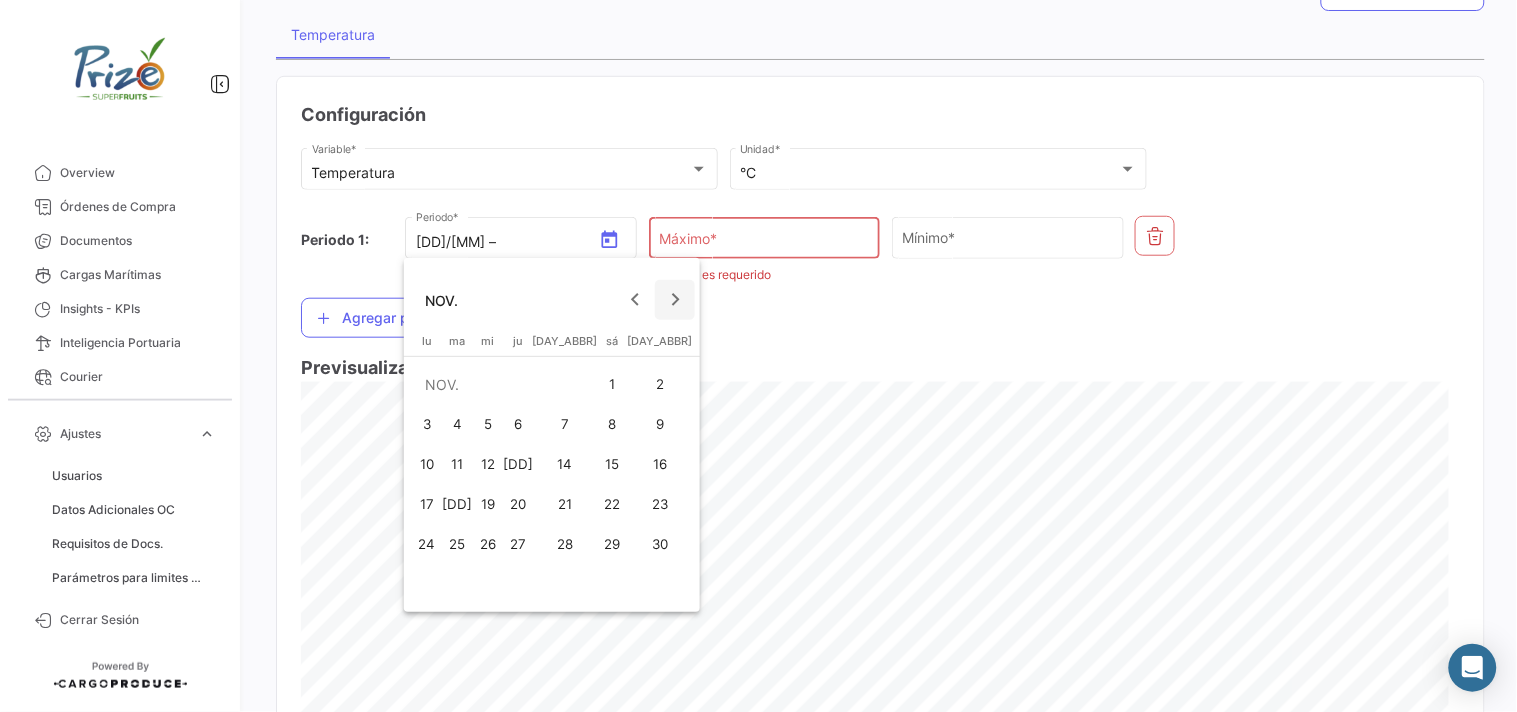 click at bounding box center [675, 300] 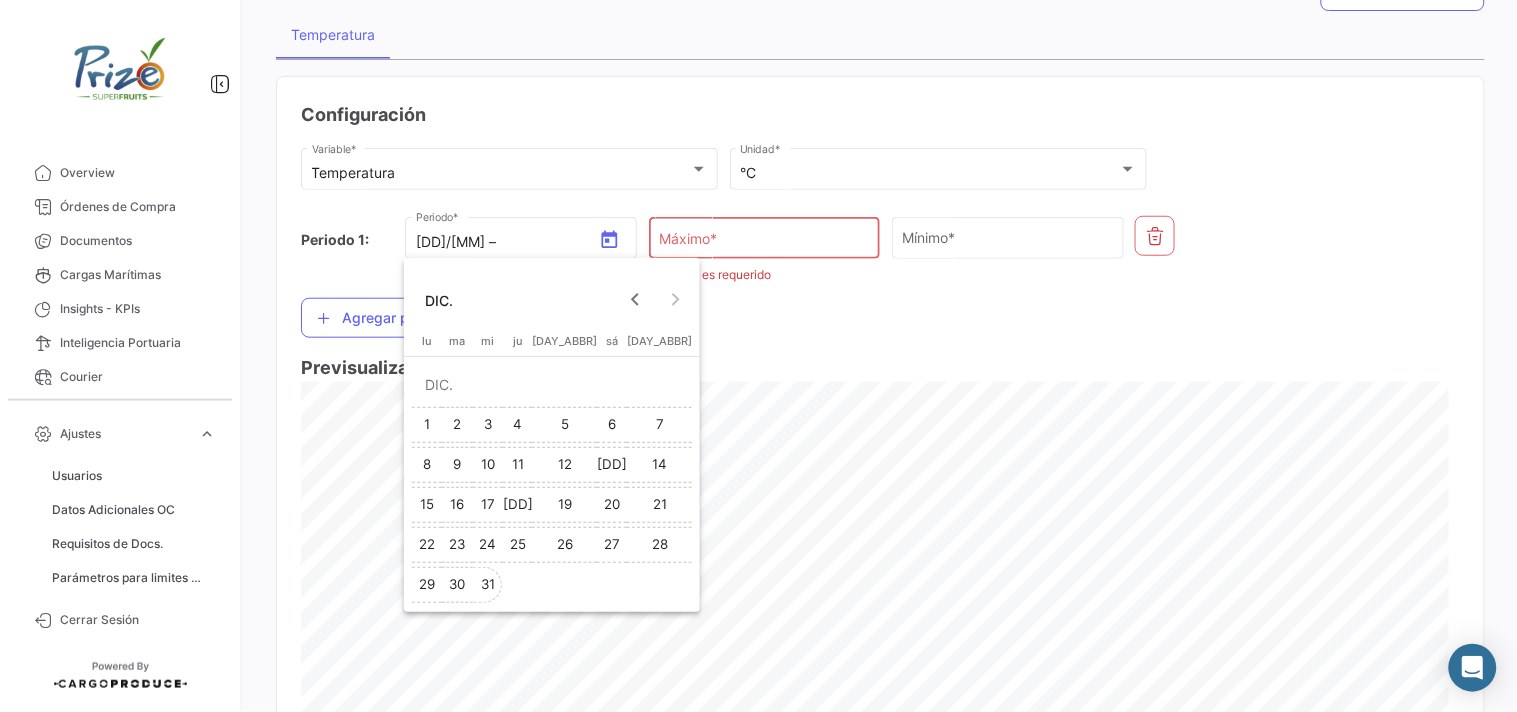 click on "31" at bounding box center [488, 585] 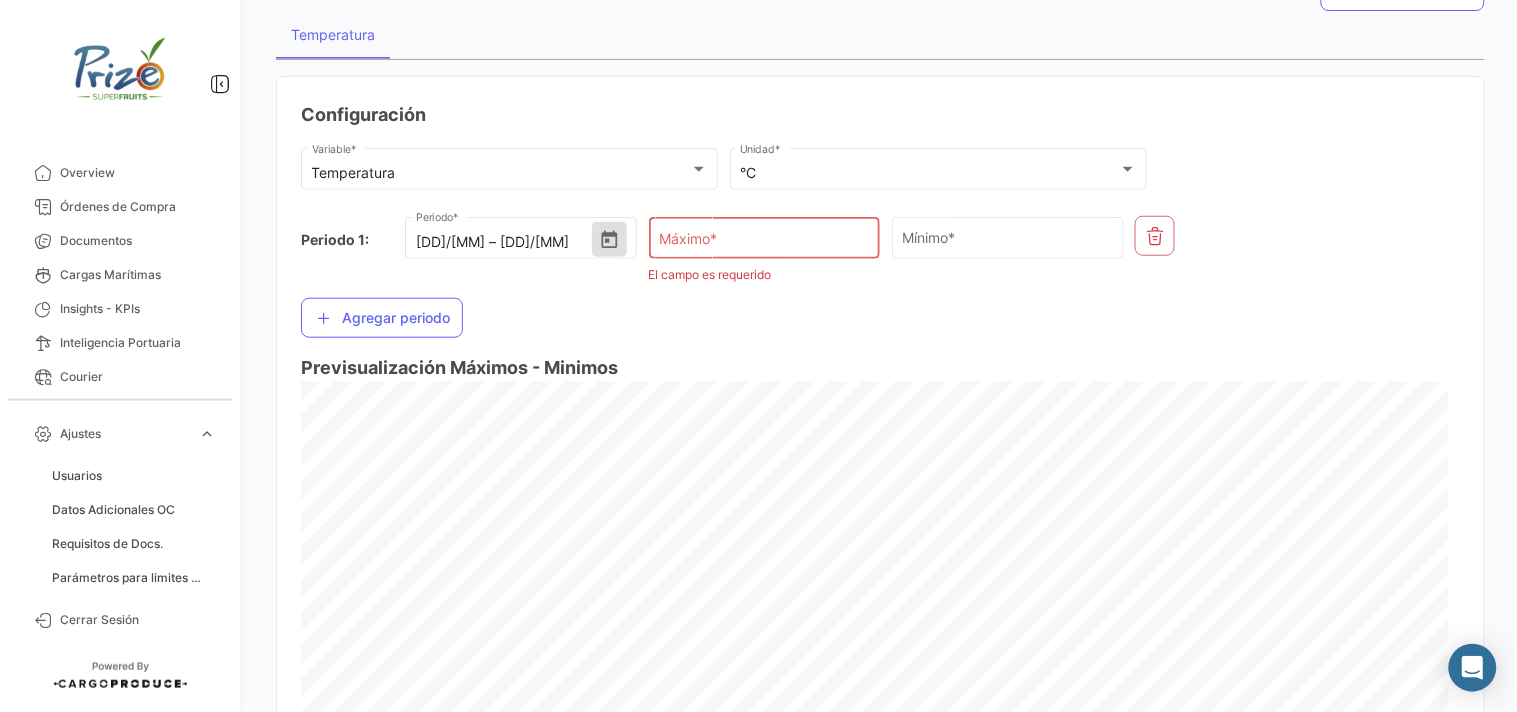click on "Máximo  *" at bounding box center (764, 237) 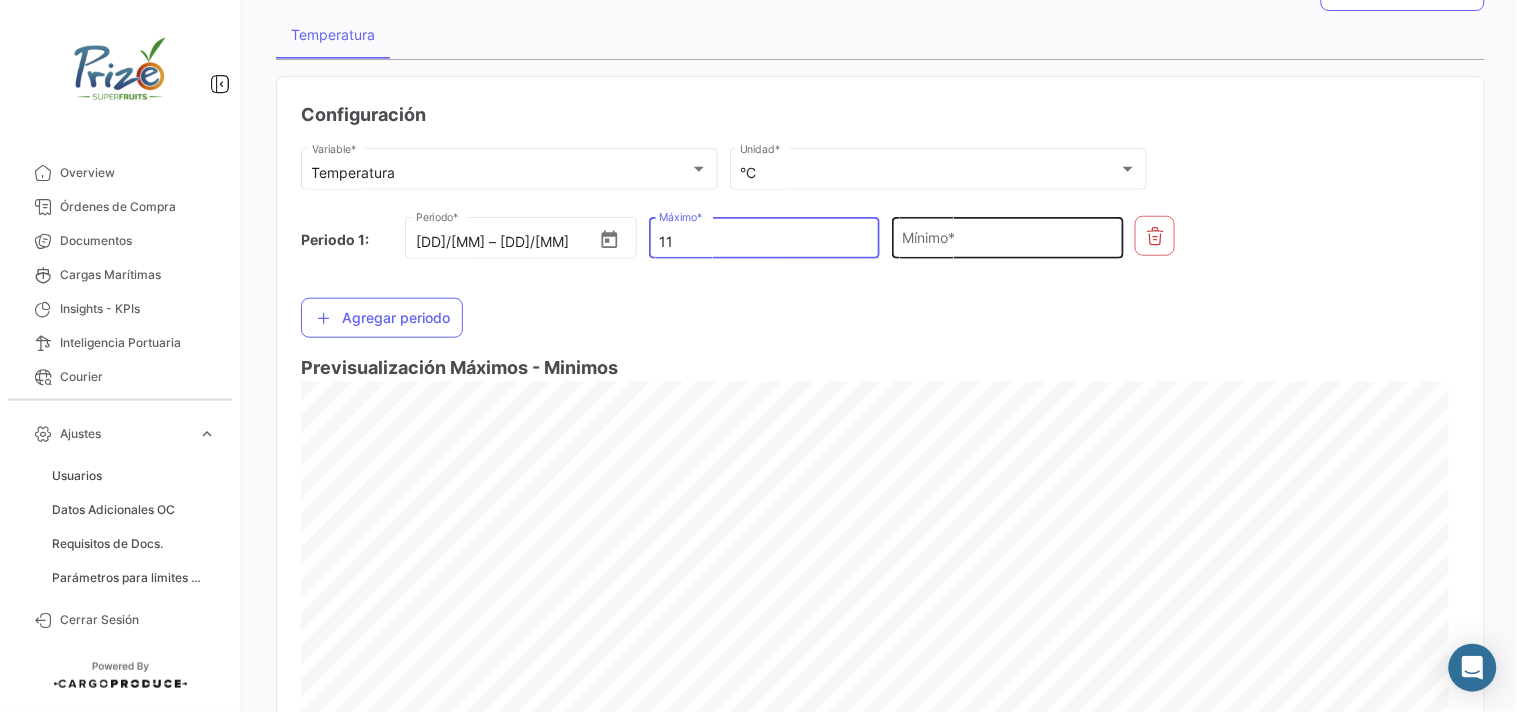type on "11" 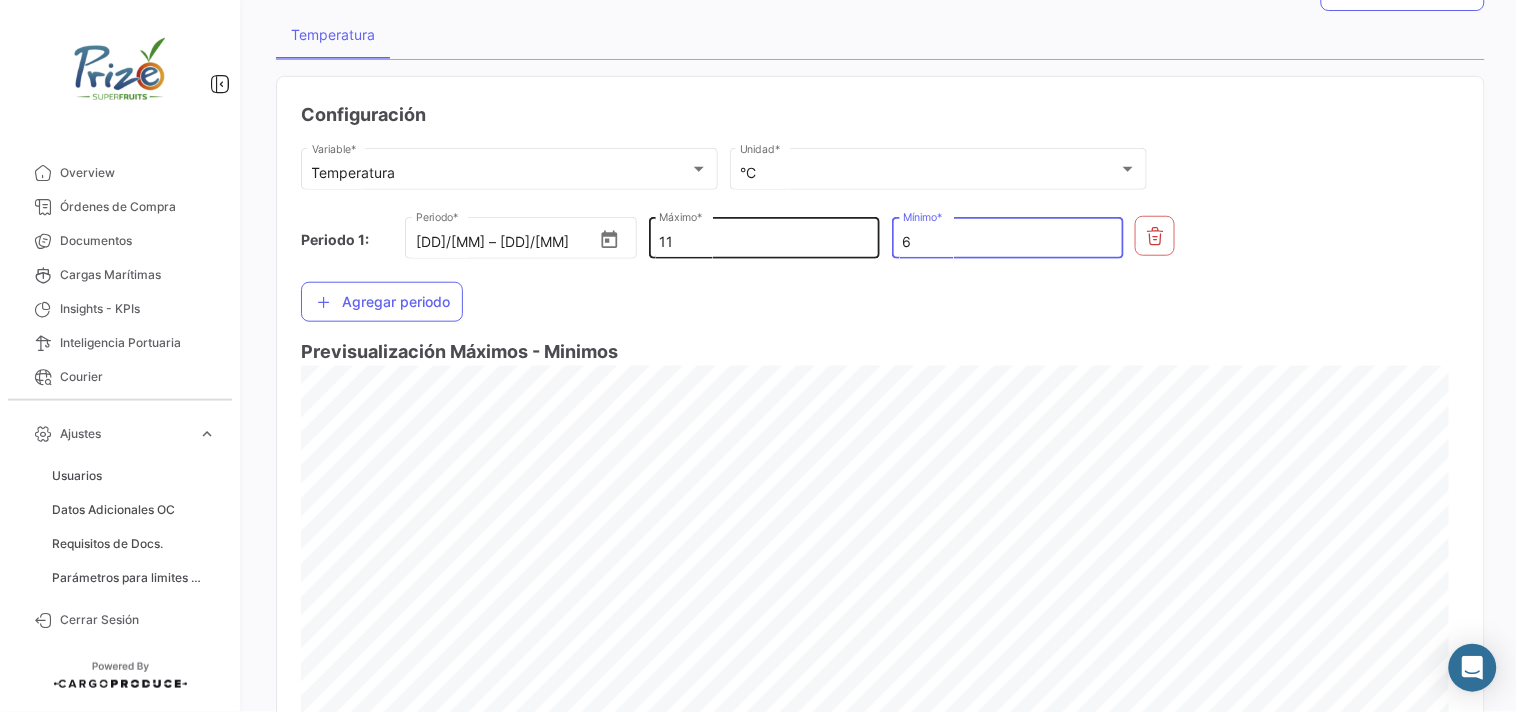 type on "6" 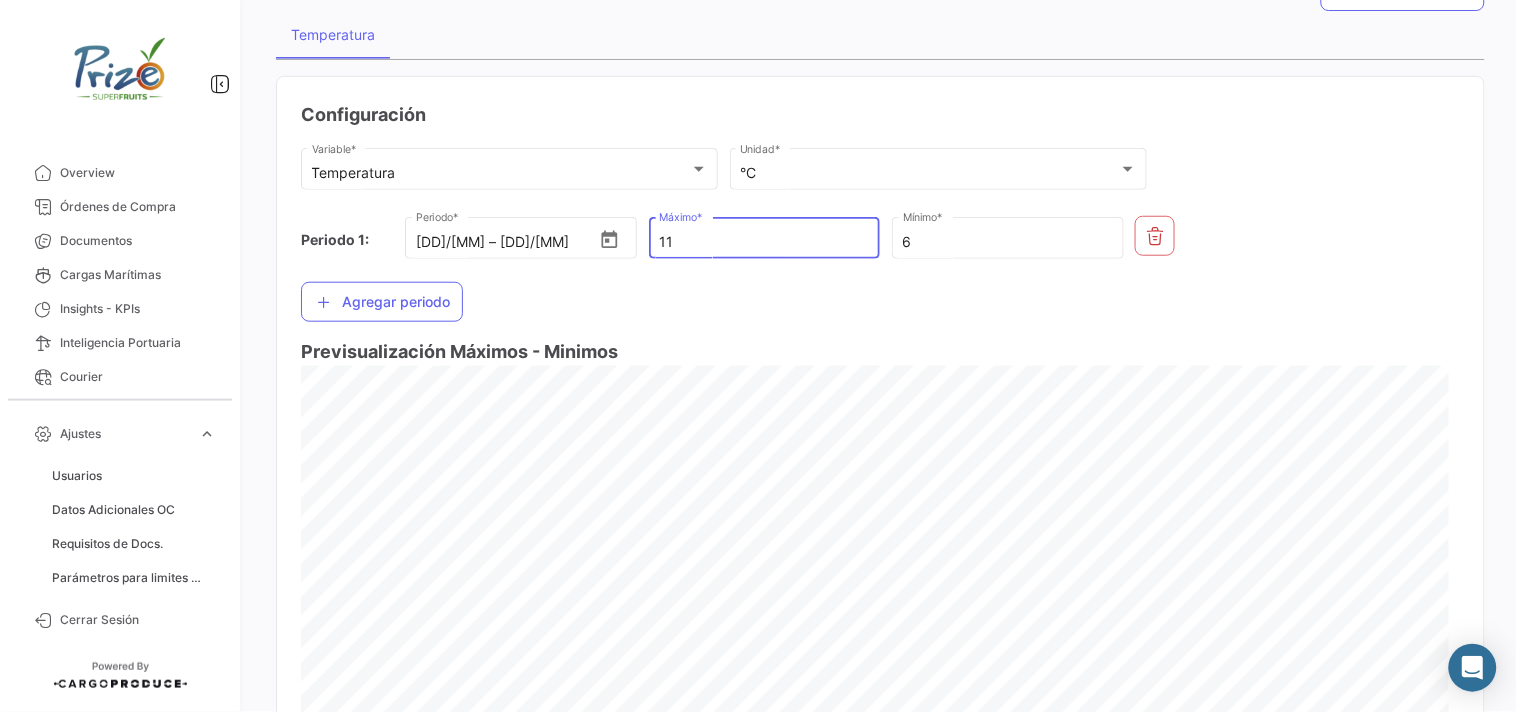 drag, startPoint x: 676, startPoint y: 247, endPoint x: 643, endPoint y: 238, distance: 34.20526 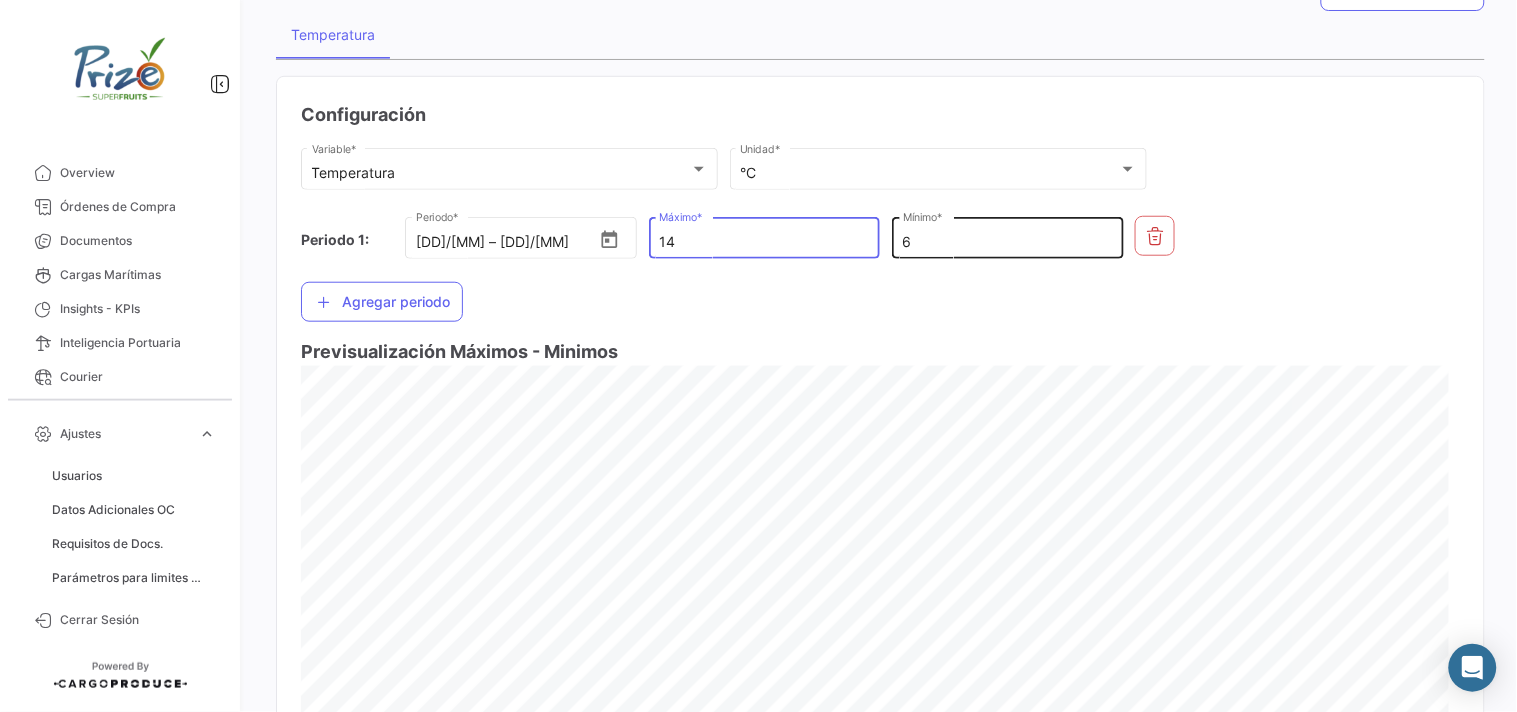 type on "14" 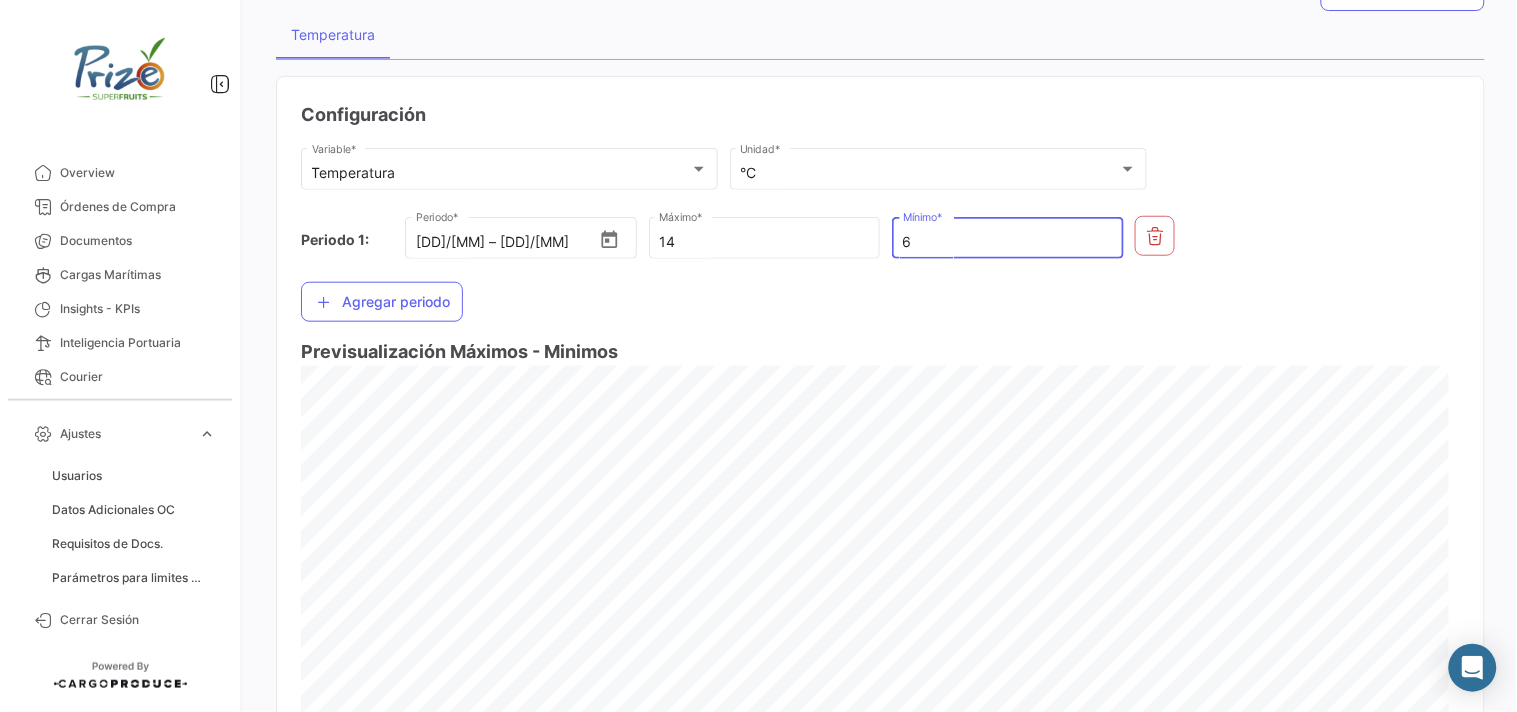 drag, startPoint x: 923, startPoint y: 246, endPoint x: 888, endPoint y: 243, distance: 35.128338 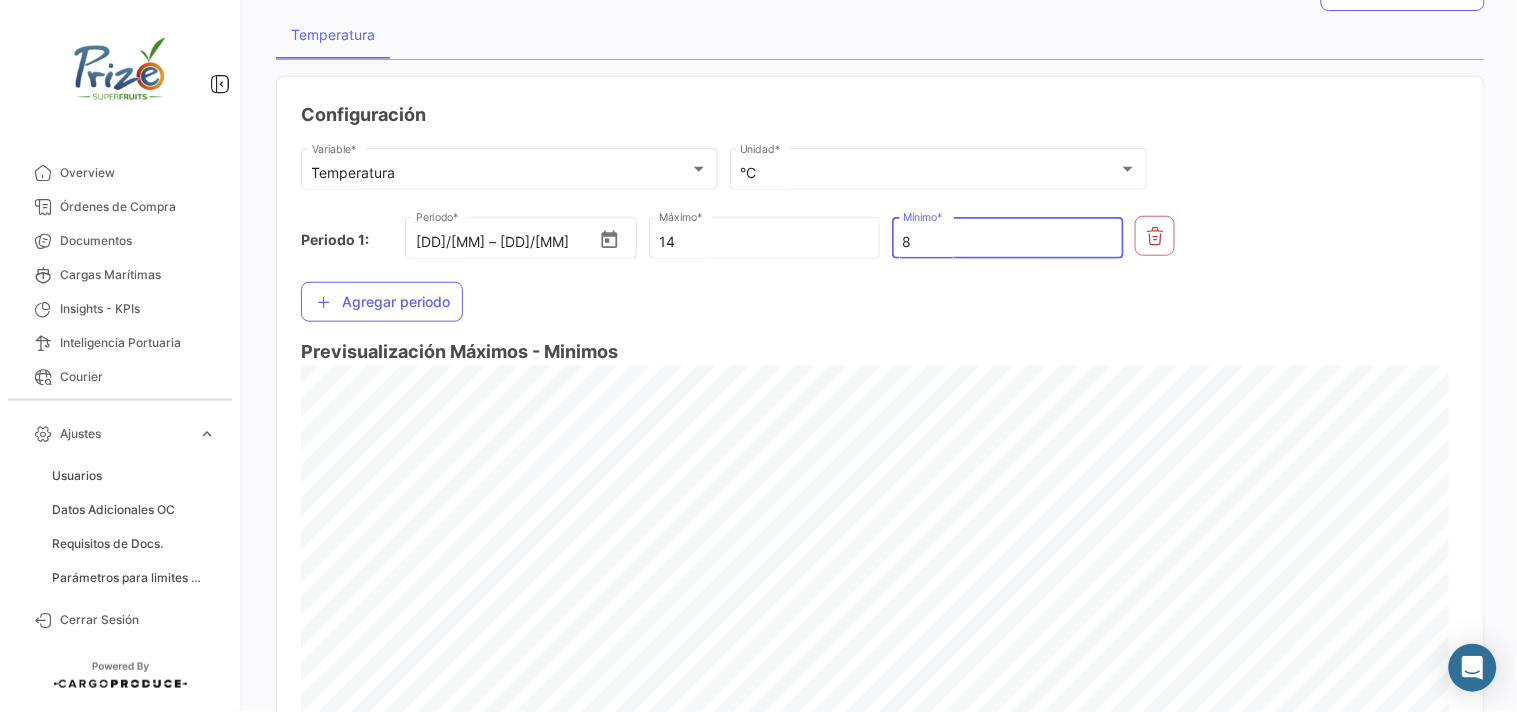 type on "8" 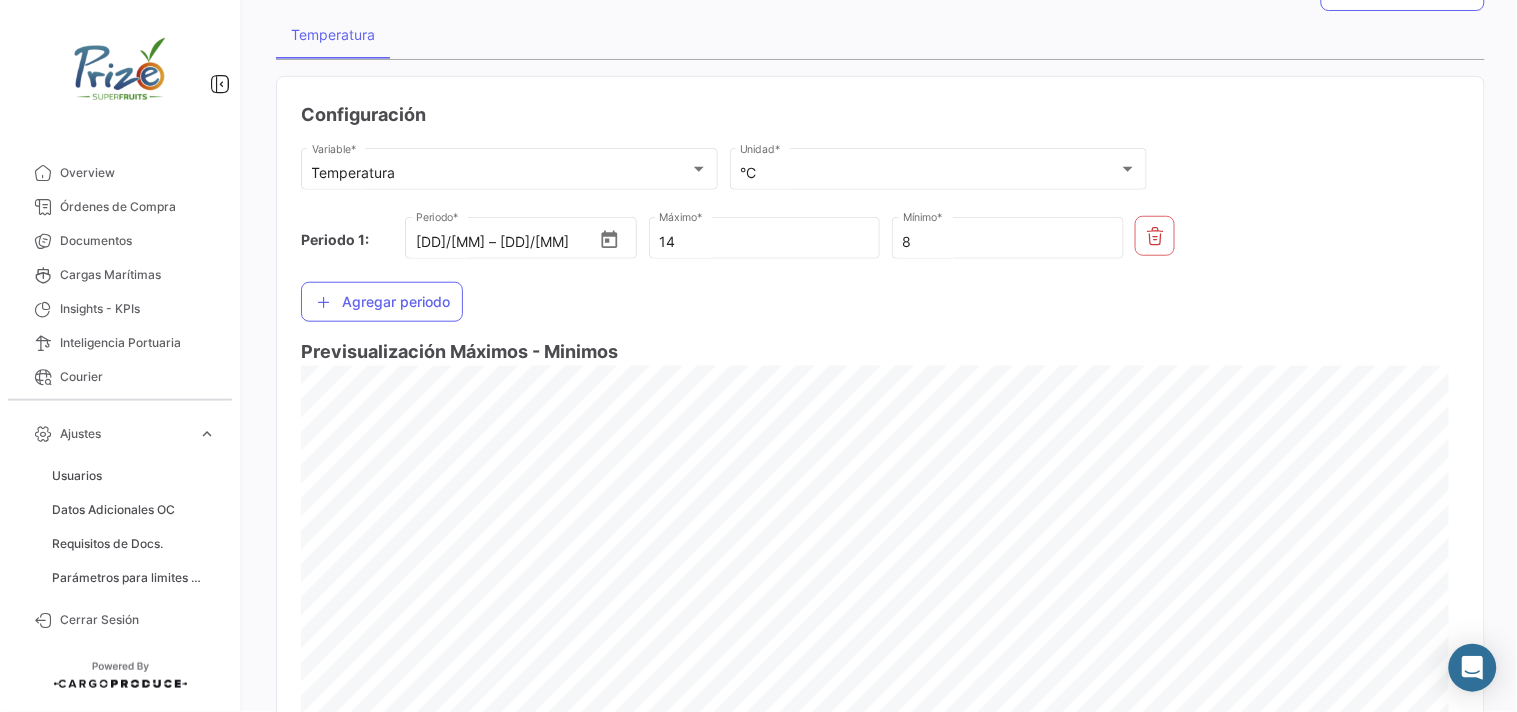 scroll, scrollTop: 0, scrollLeft: 0, axis: both 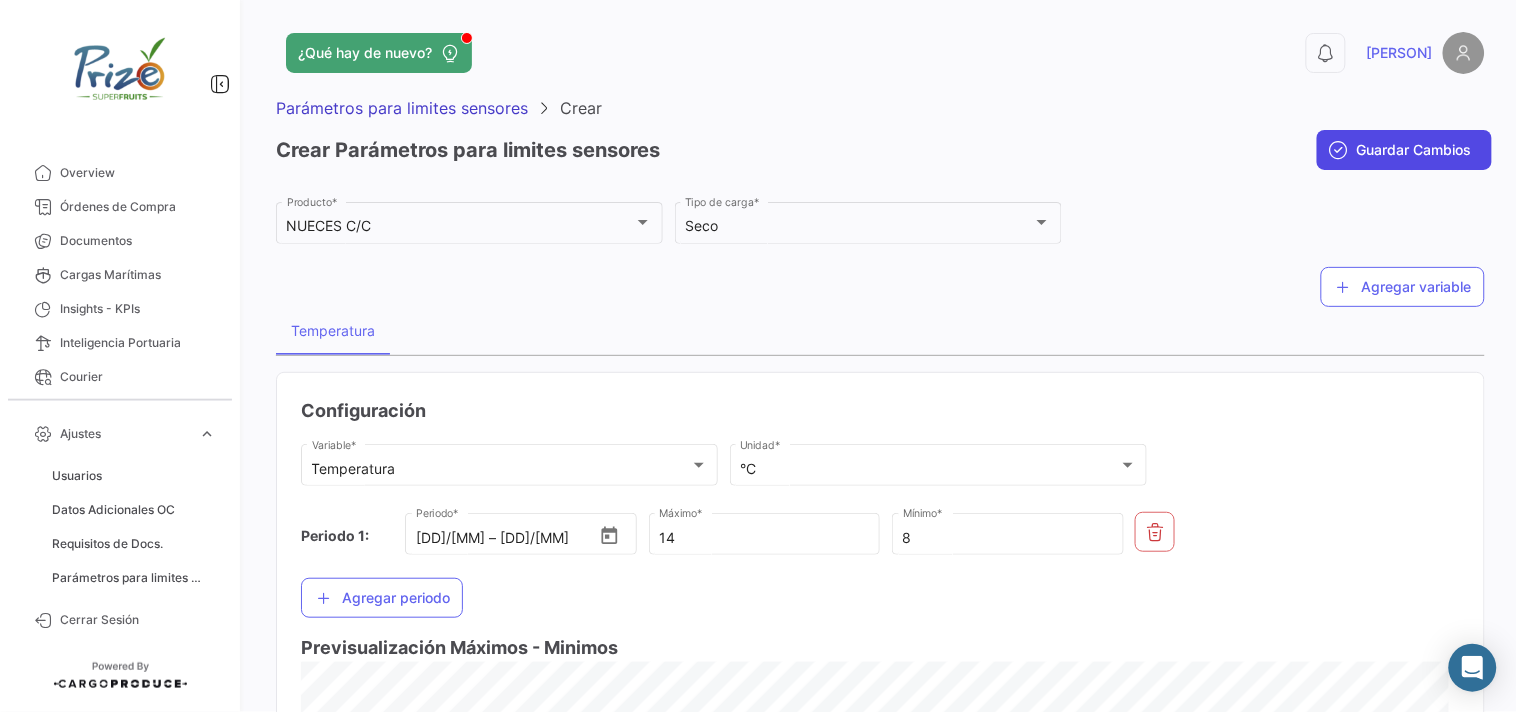 click on "Guardar Cambios" 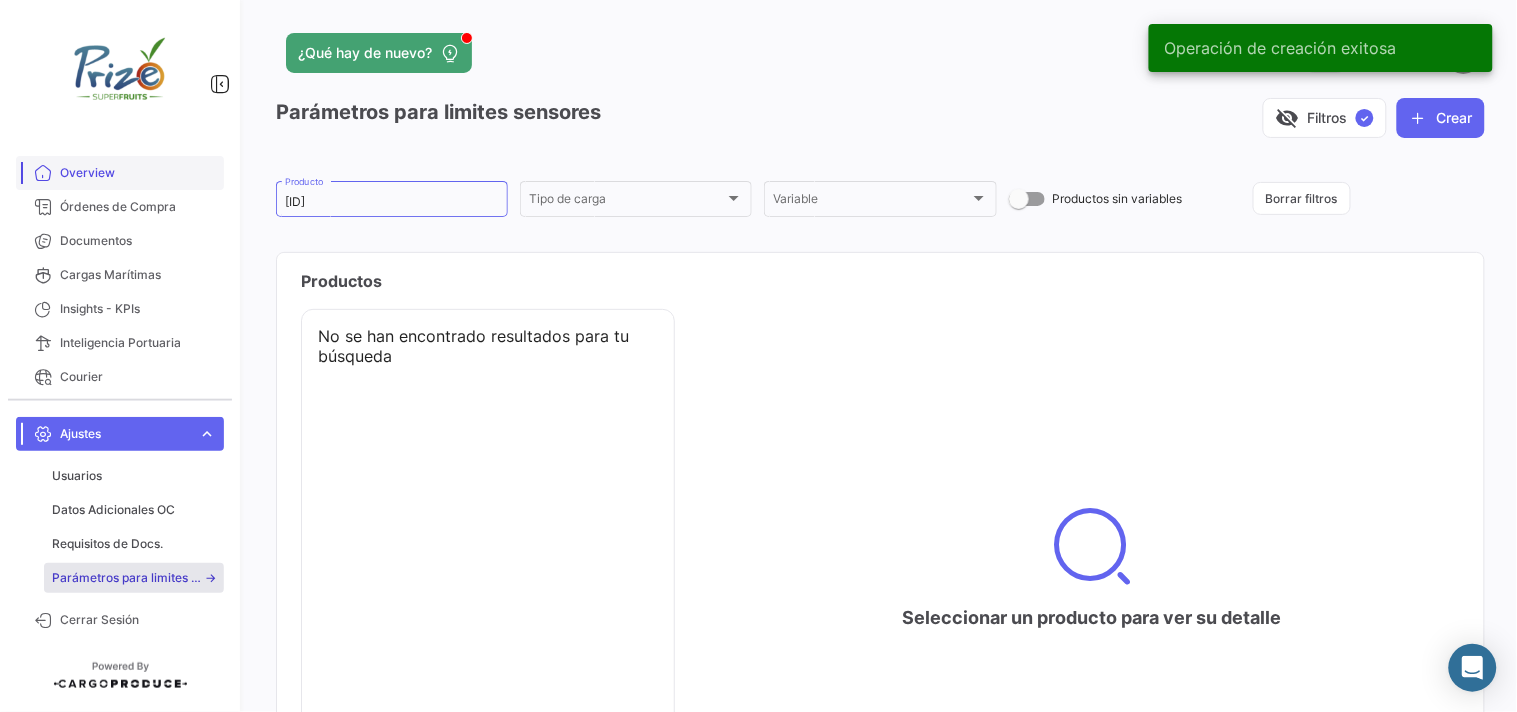 click on "Overview" at bounding box center [120, 173] 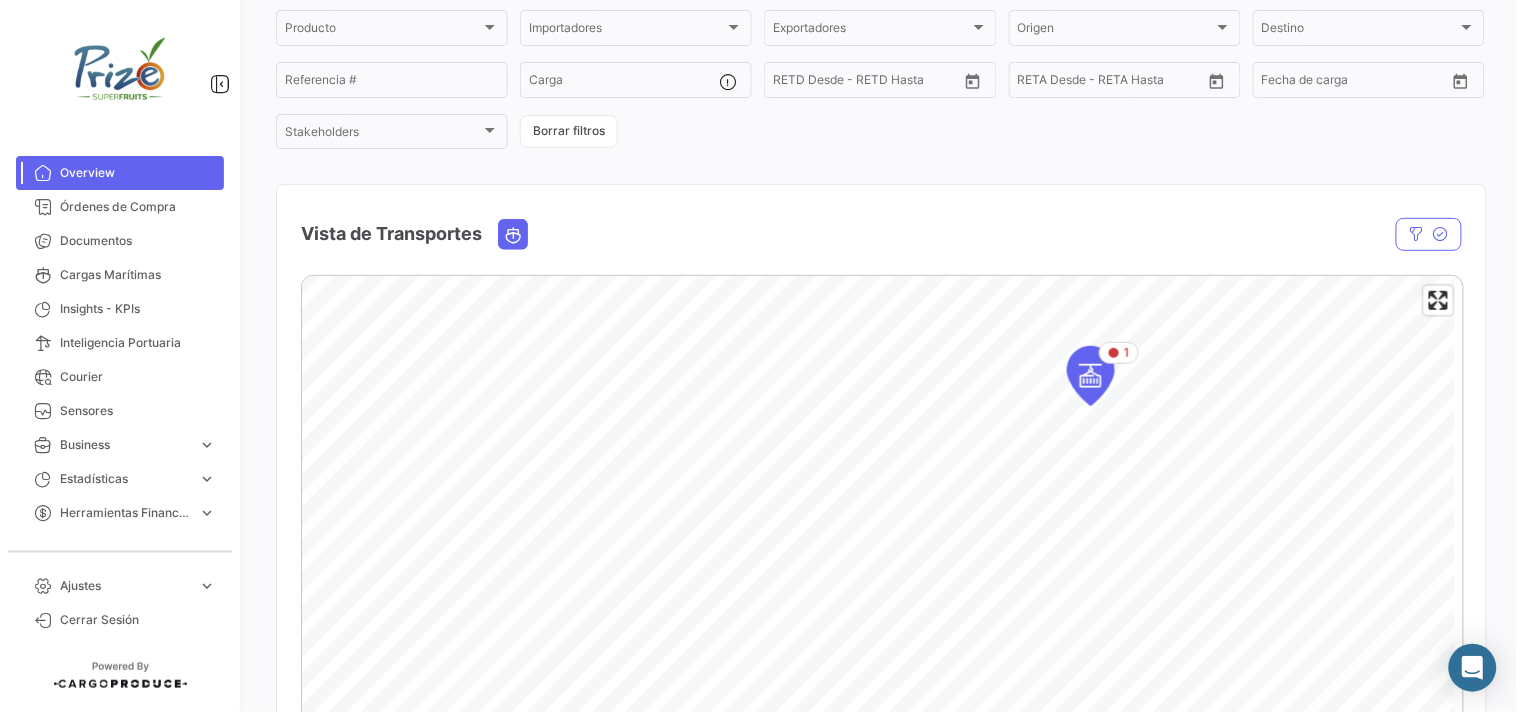 scroll, scrollTop: 444, scrollLeft: 0, axis: vertical 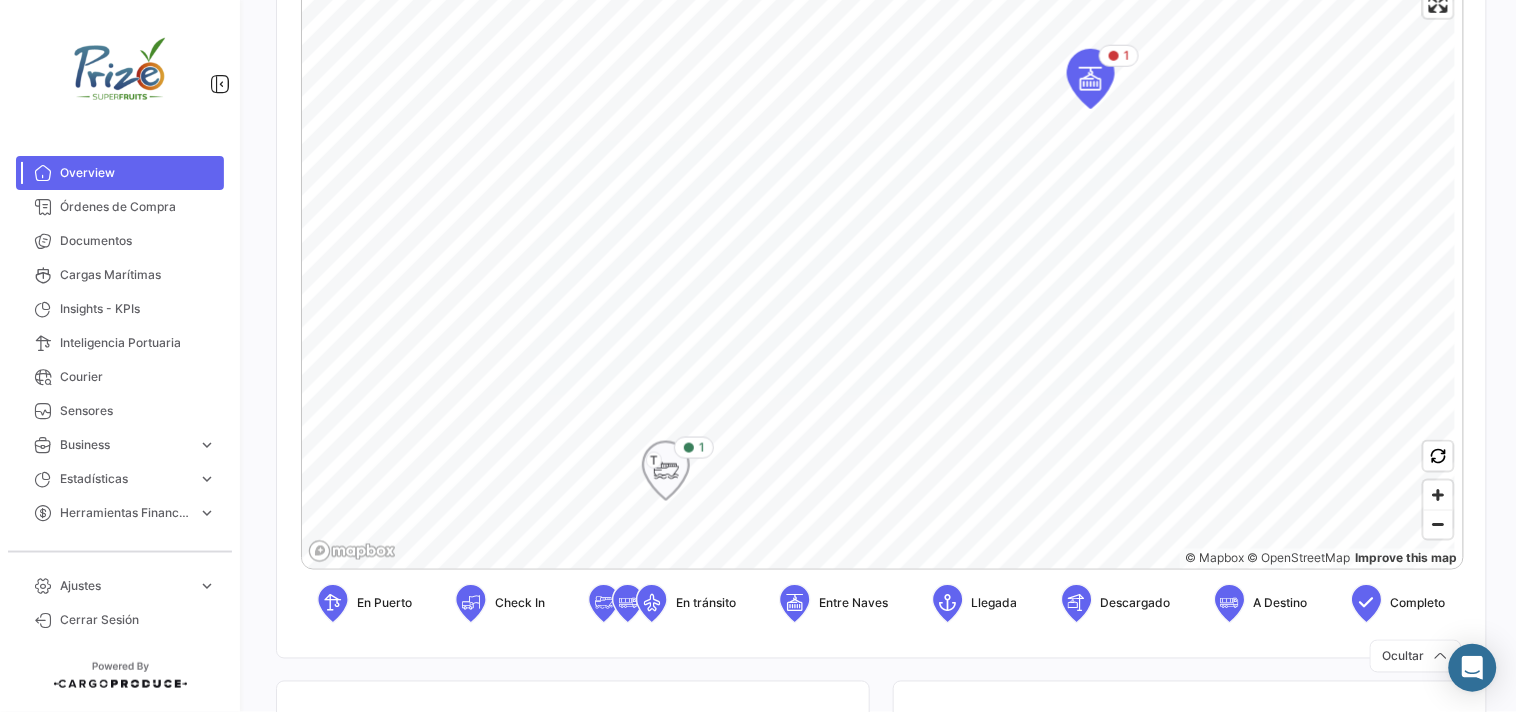 click 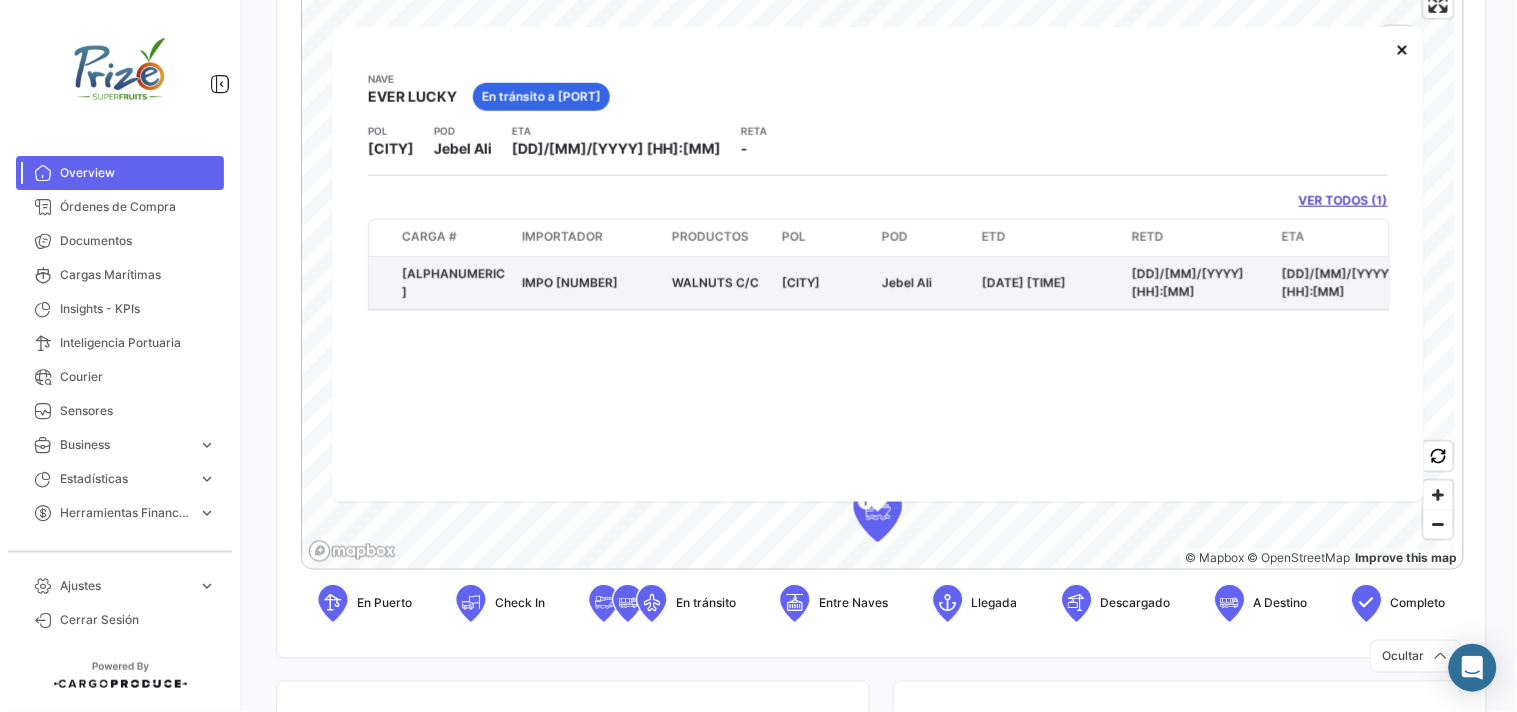 drag, startPoint x: 496, startPoint y: 282, endPoint x: 395, endPoint y: 261, distance: 103.16007 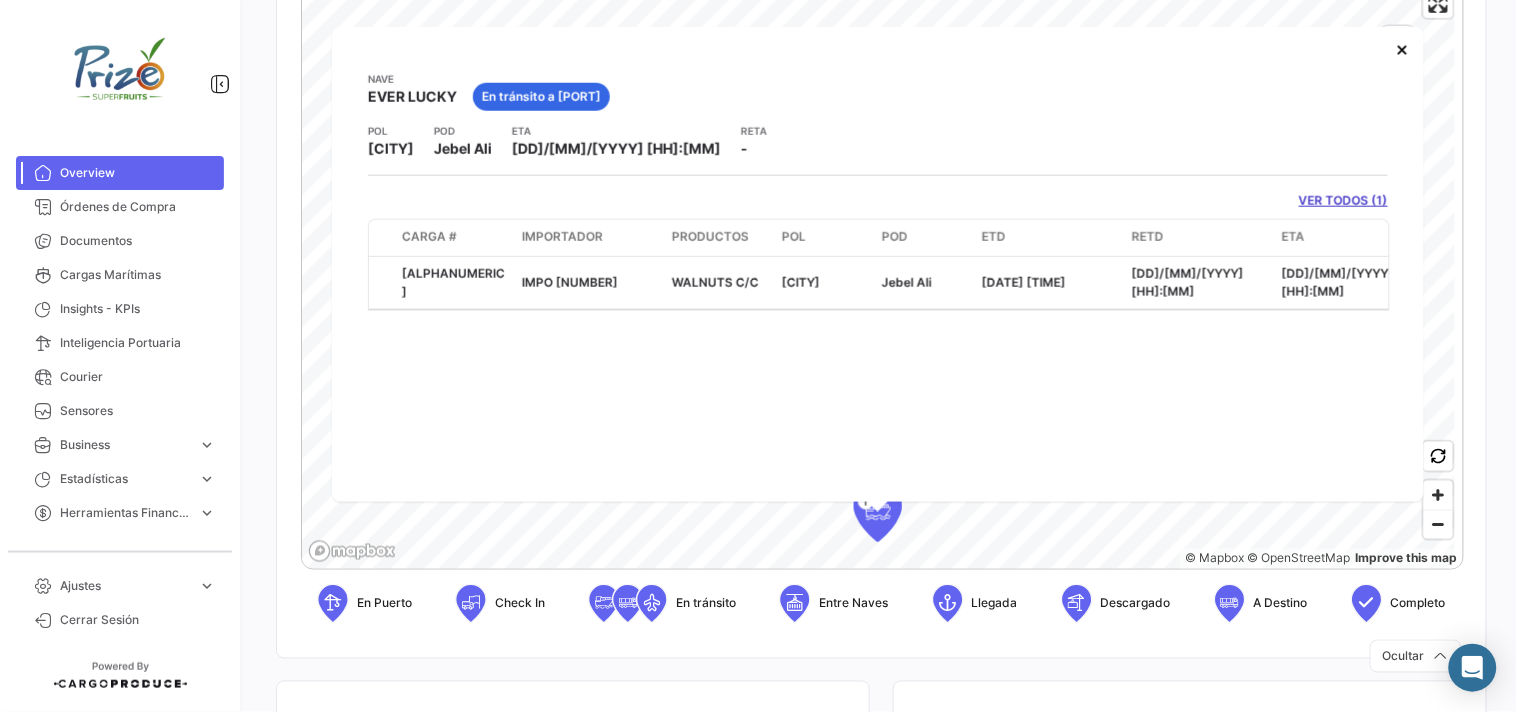 copy on "[ALPHANUMERIC]" 